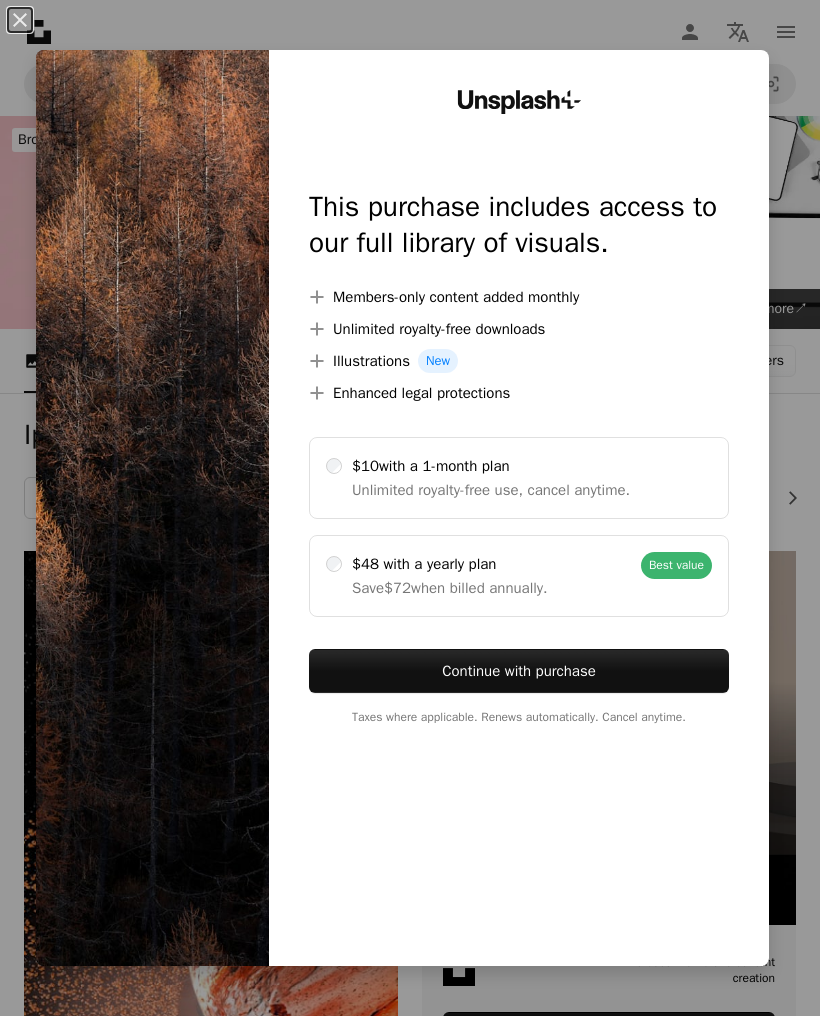 scroll, scrollTop: 31212, scrollLeft: 0, axis: vertical 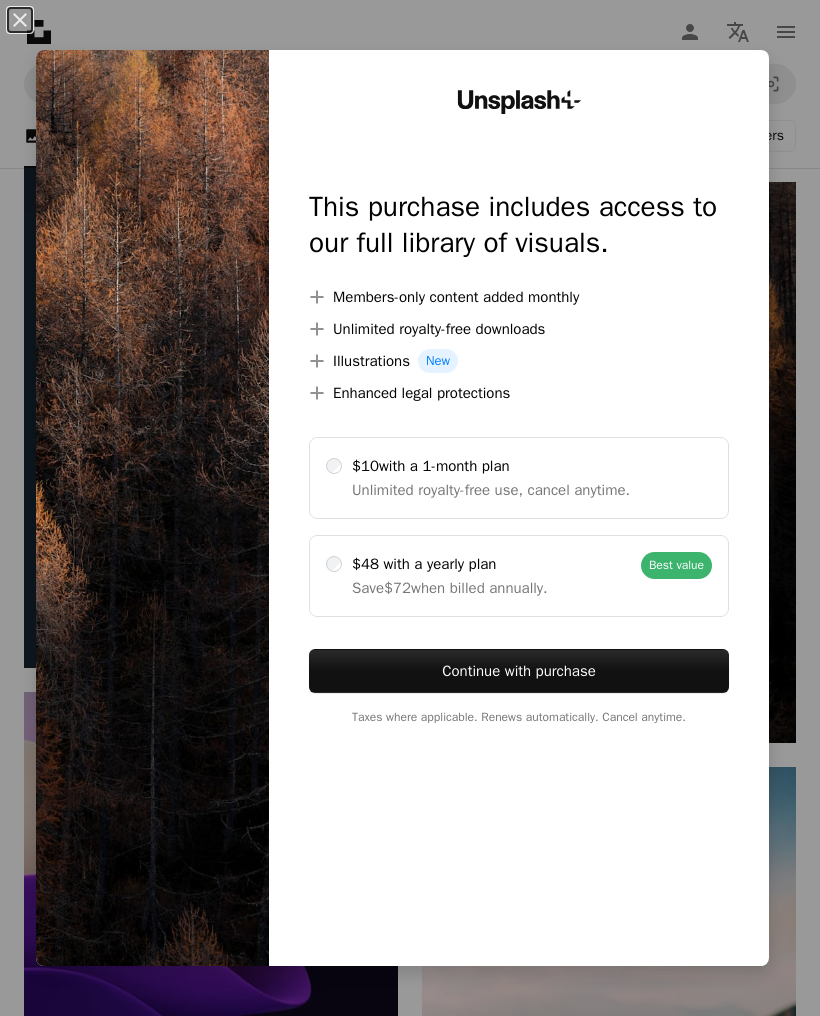 click on "An X shape" at bounding box center [20, 20] 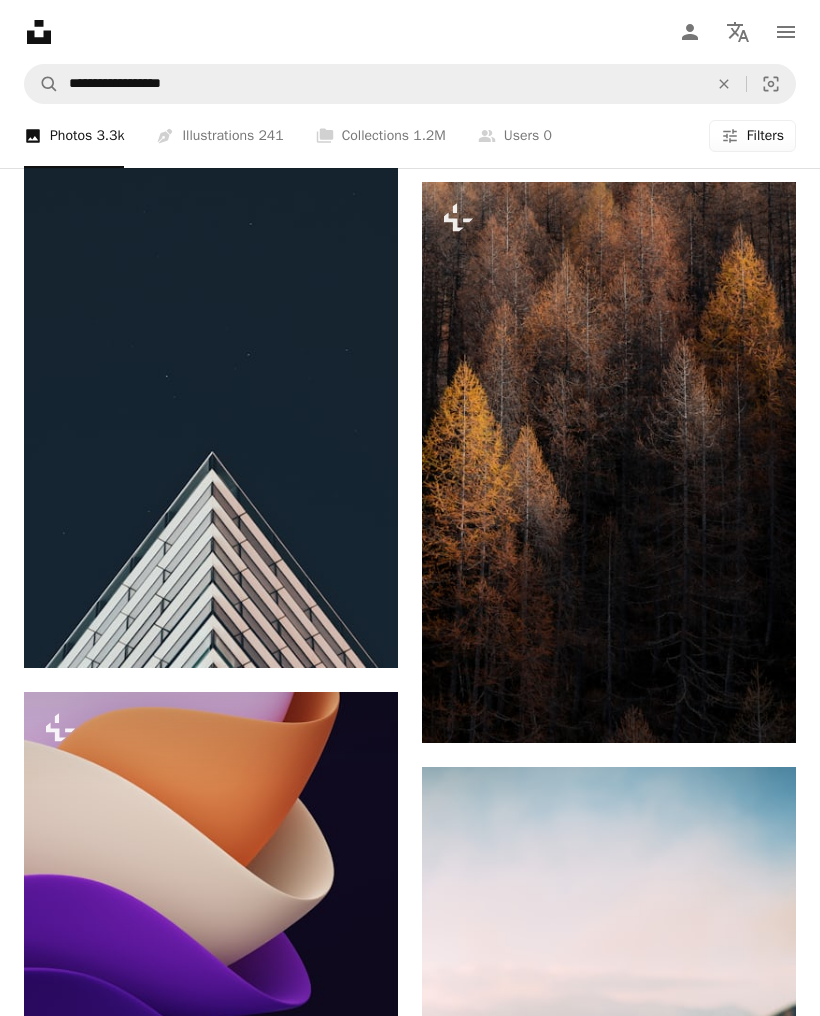 scroll, scrollTop: 31212, scrollLeft: 0, axis: vertical 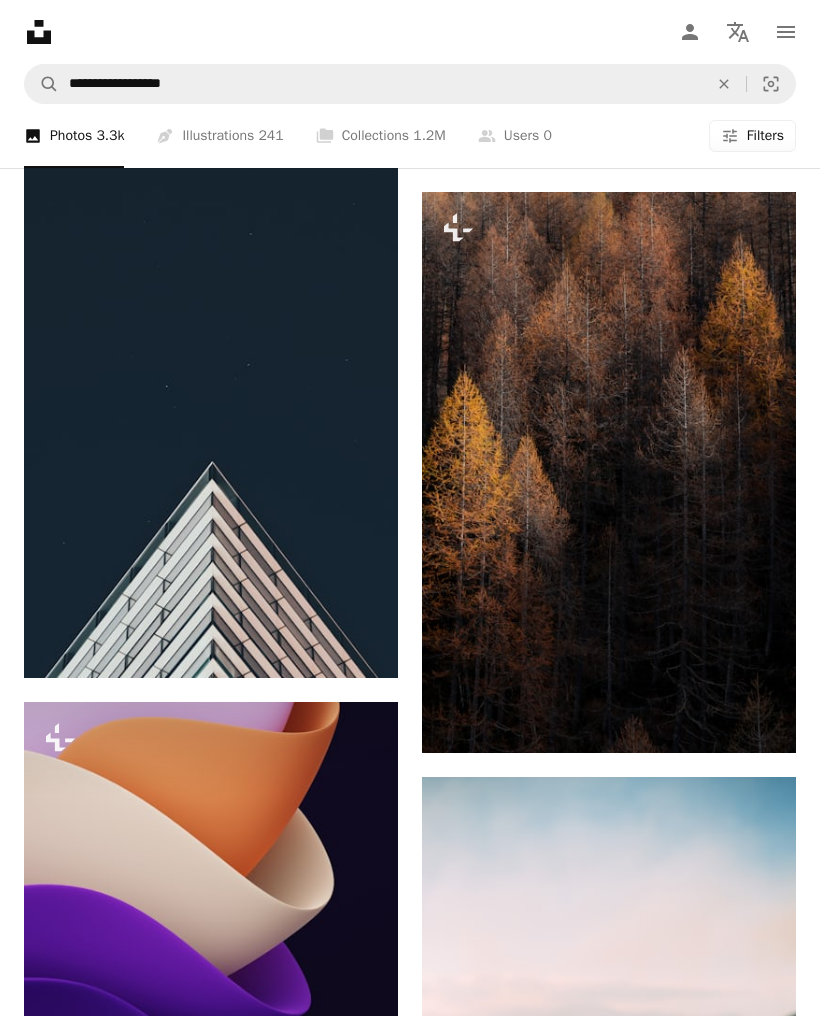 click on "Filters" at bounding box center [765, 136] 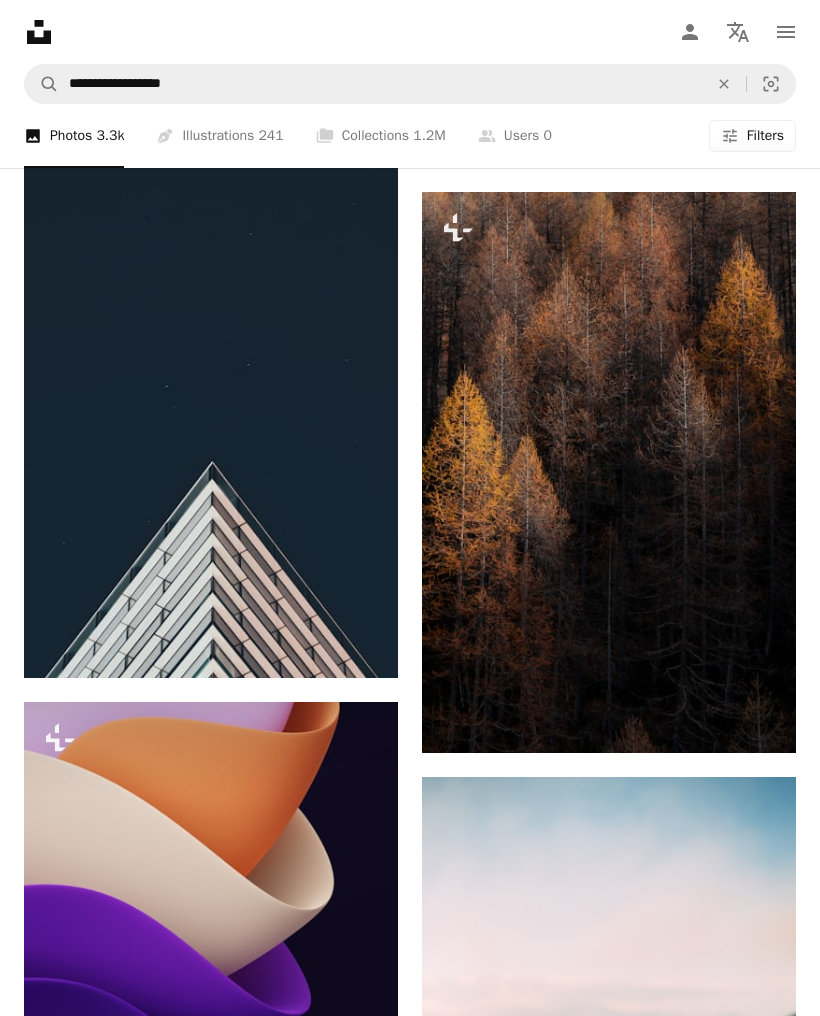 click on "Free" at bounding box center (410, 7386) 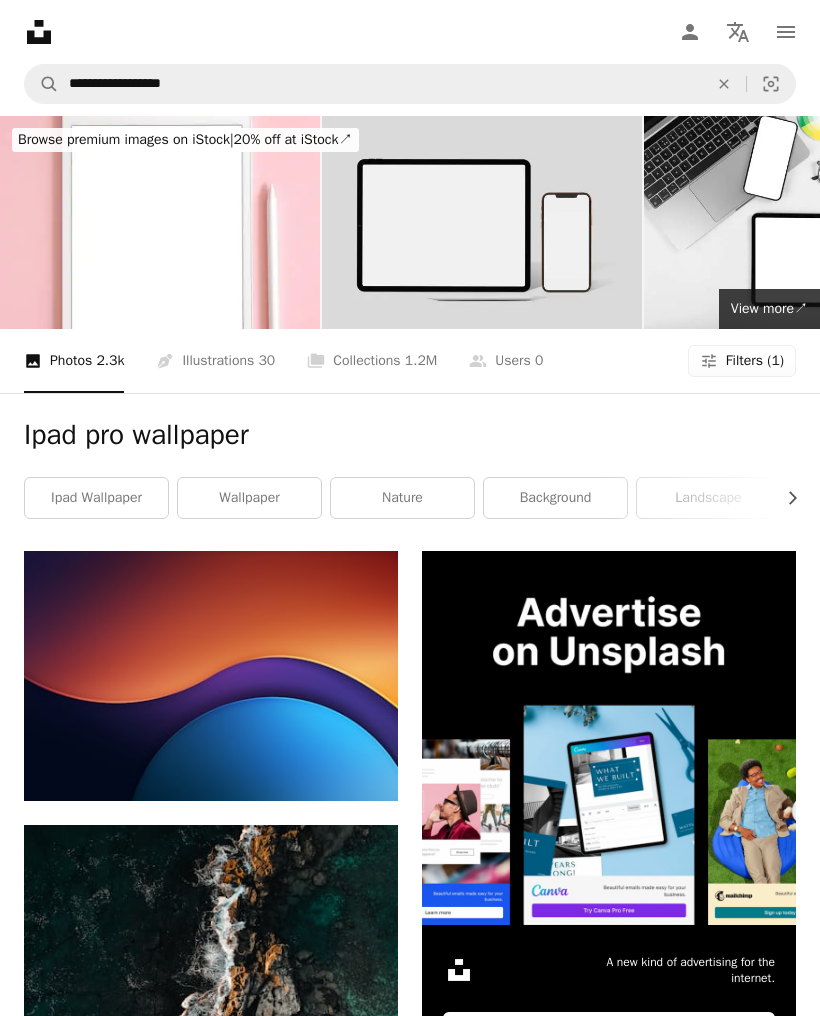 click on "nature" at bounding box center (402, 498) 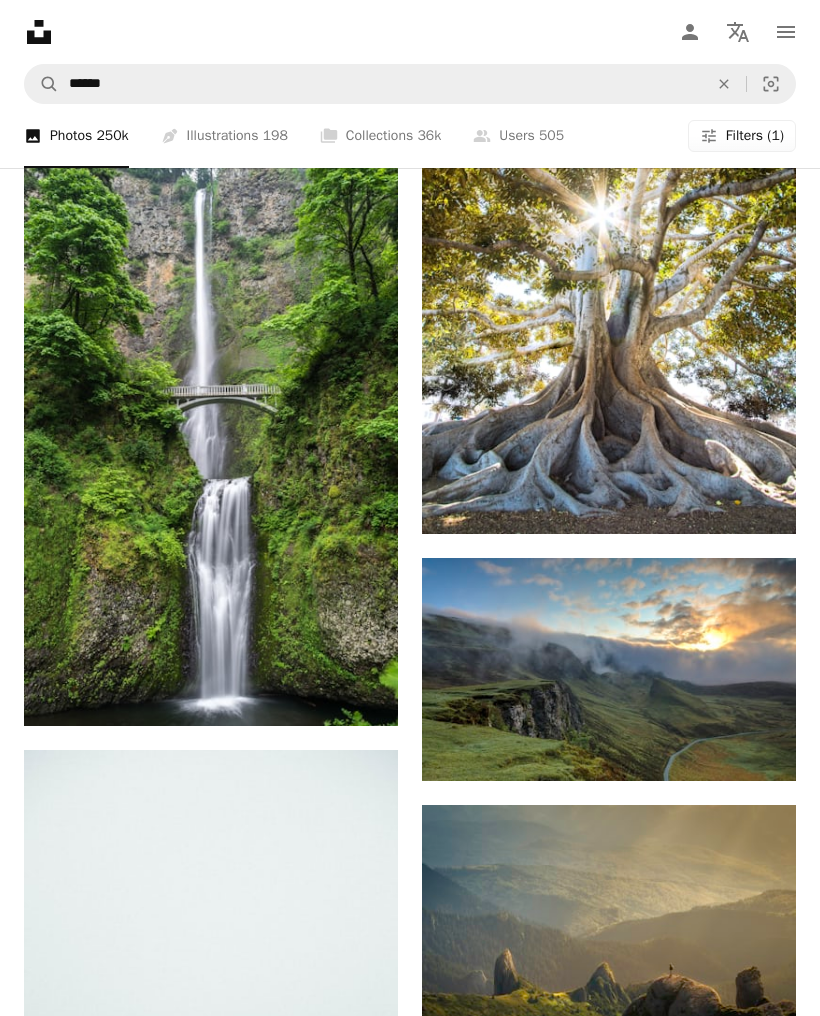 scroll, scrollTop: 0, scrollLeft: 0, axis: both 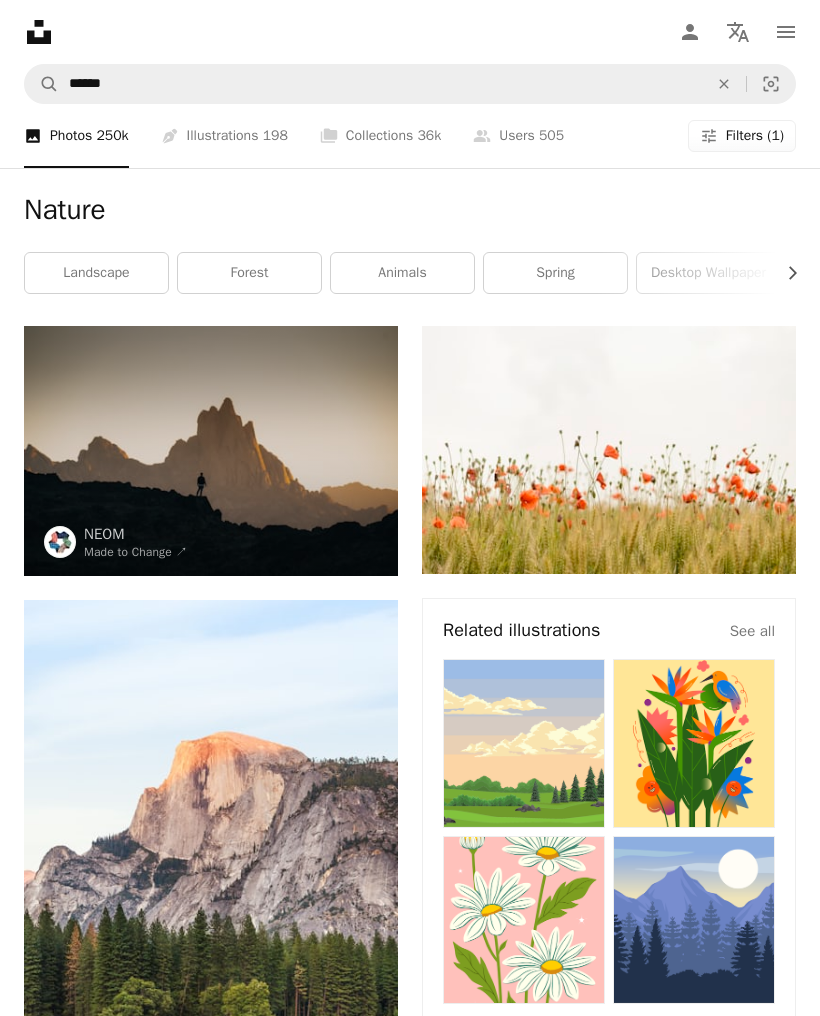 click on "desktop wallpaper" at bounding box center [708, 273] 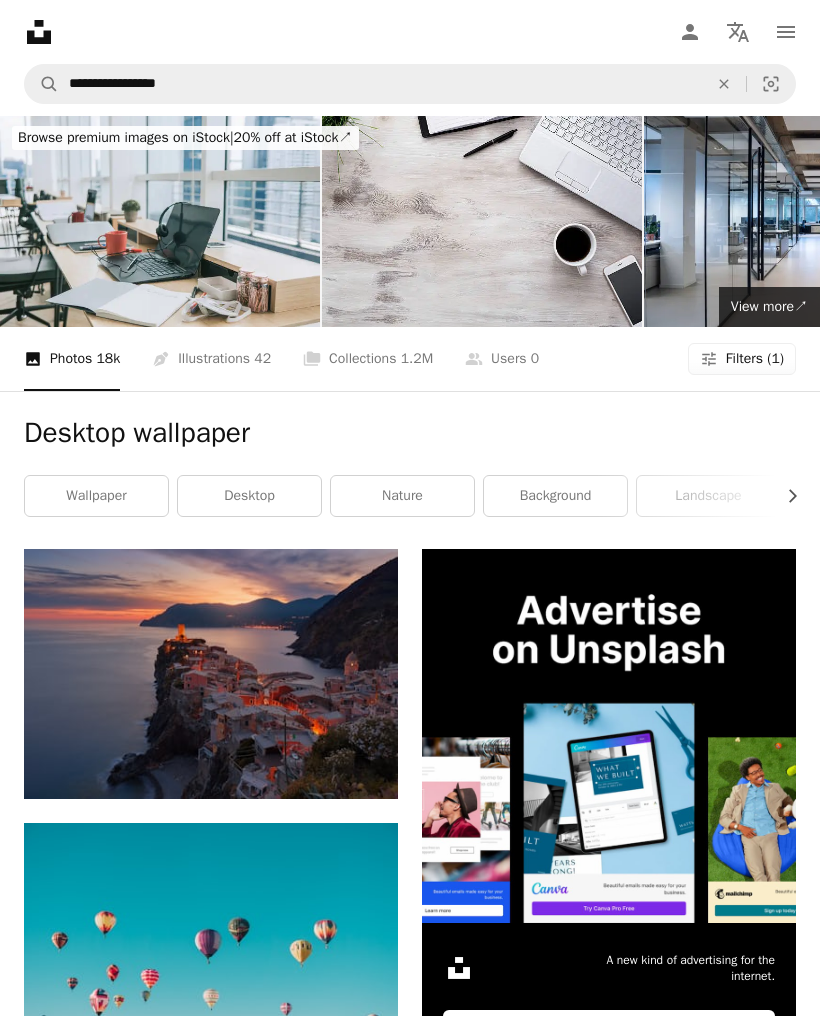 scroll, scrollTop: 0, scrollLeft: 0, axis: both 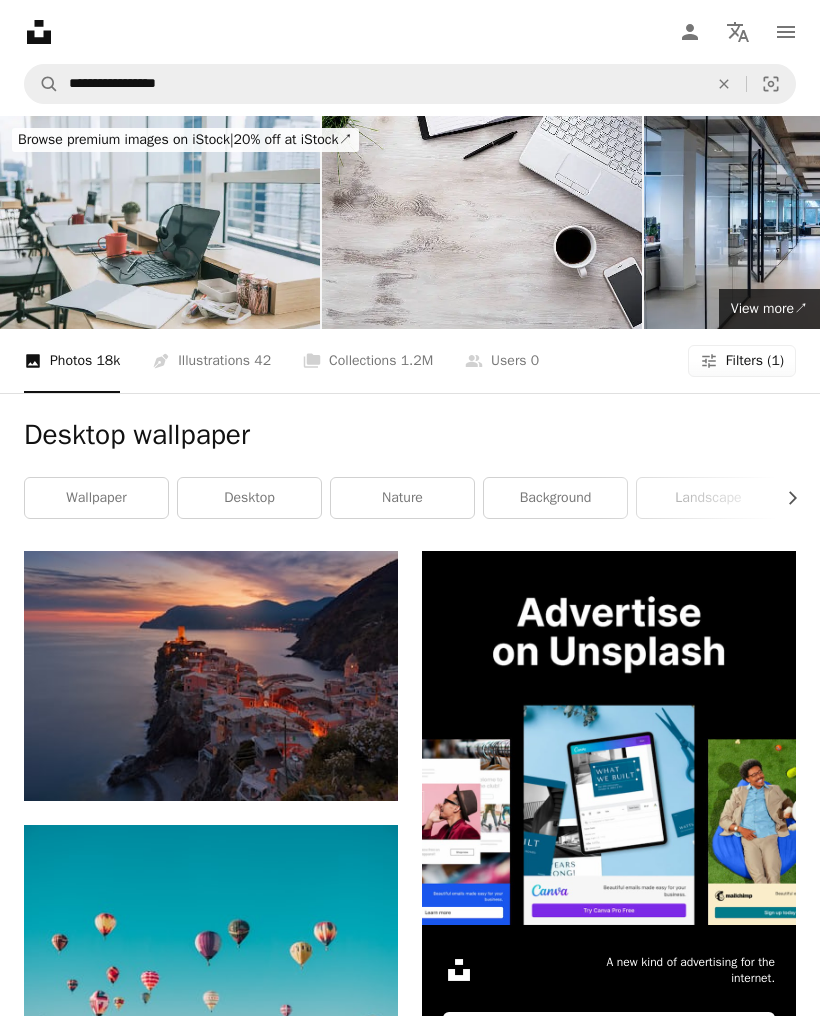 click on "Pen Tool Illustrations   42" at bounding box center [211, 361] 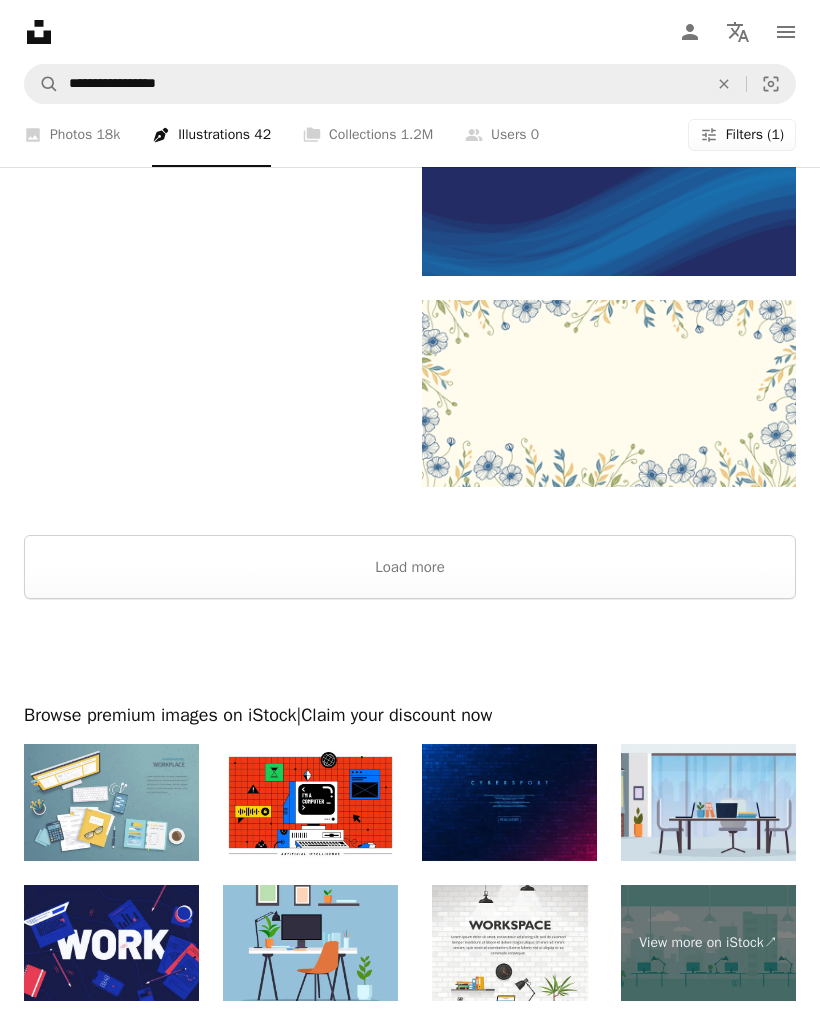 scroll, scrollTop: 3627, scrollLeft: 0, axis: vertical 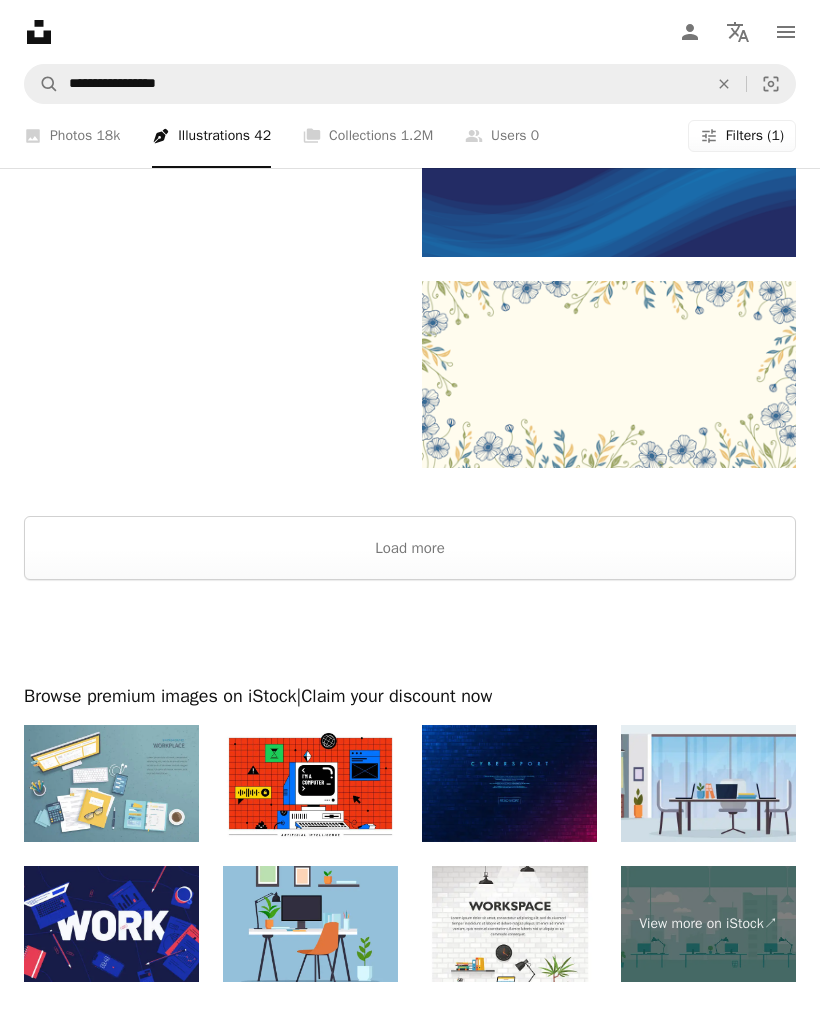 click on "Load more" at bounding box center (410, 548) 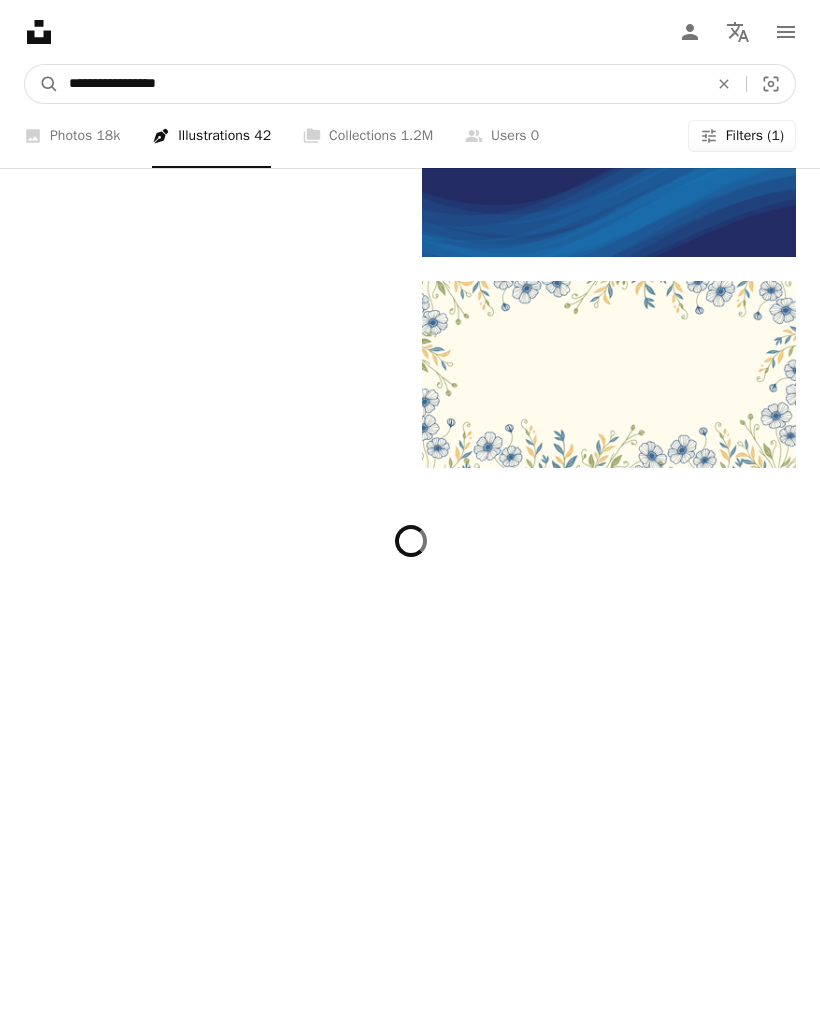 click on "**********" at bounding box center (380, 84) 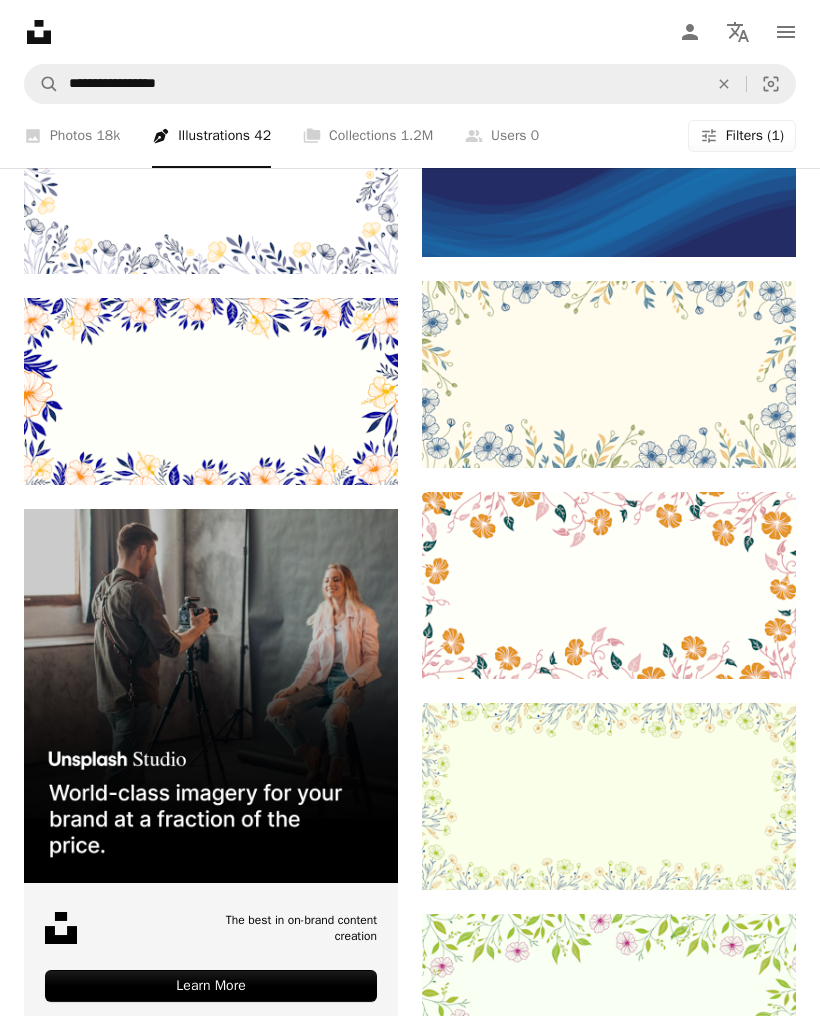 click 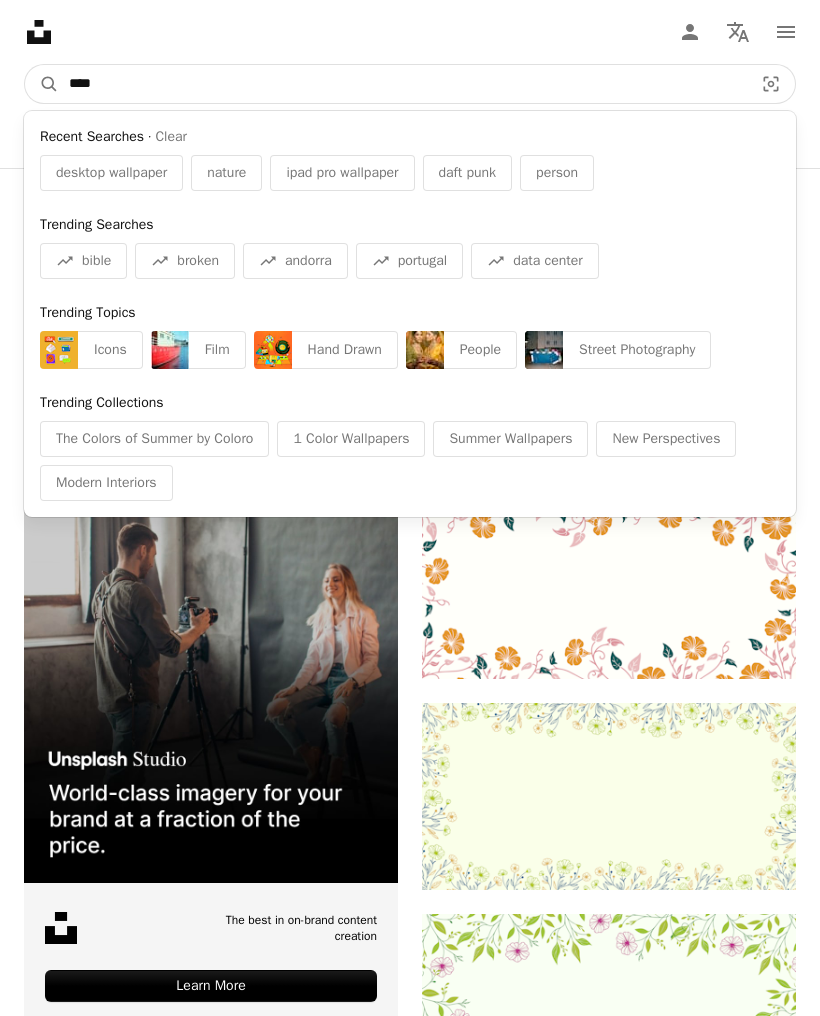 type on "****" 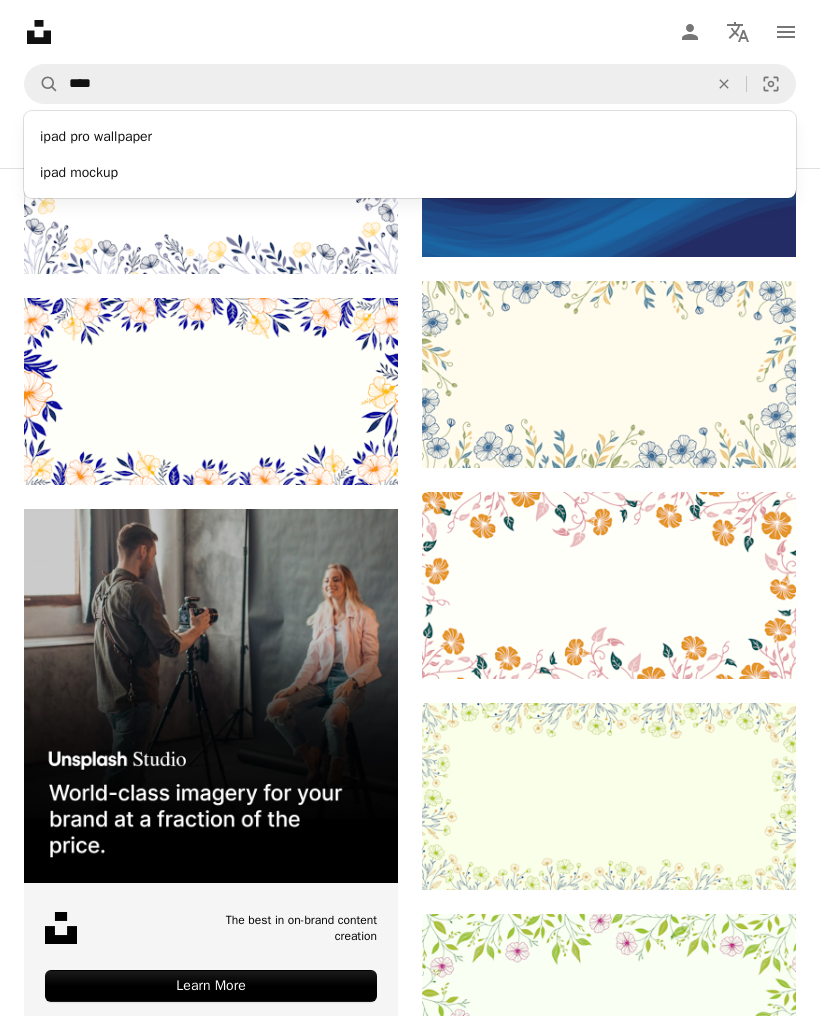click on "ipad pro wallpaper" at bounding box center (410, 137) 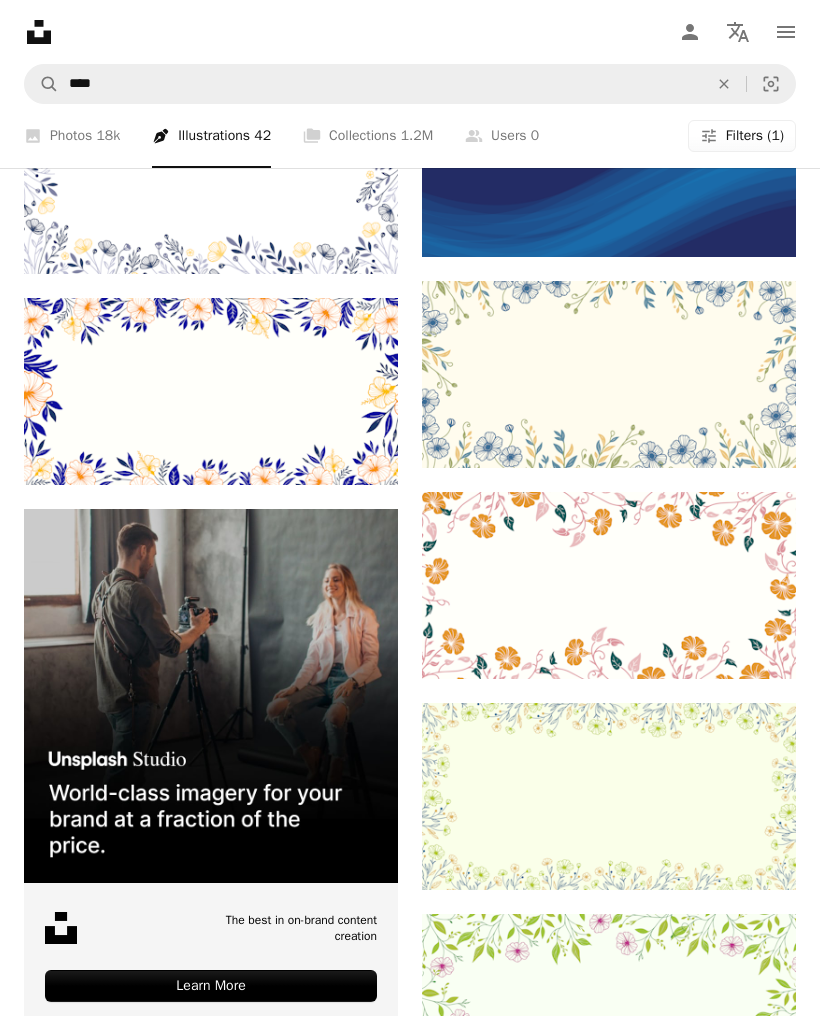 scroll, scrollTop: 0, scrollLeft: 0, axis: both 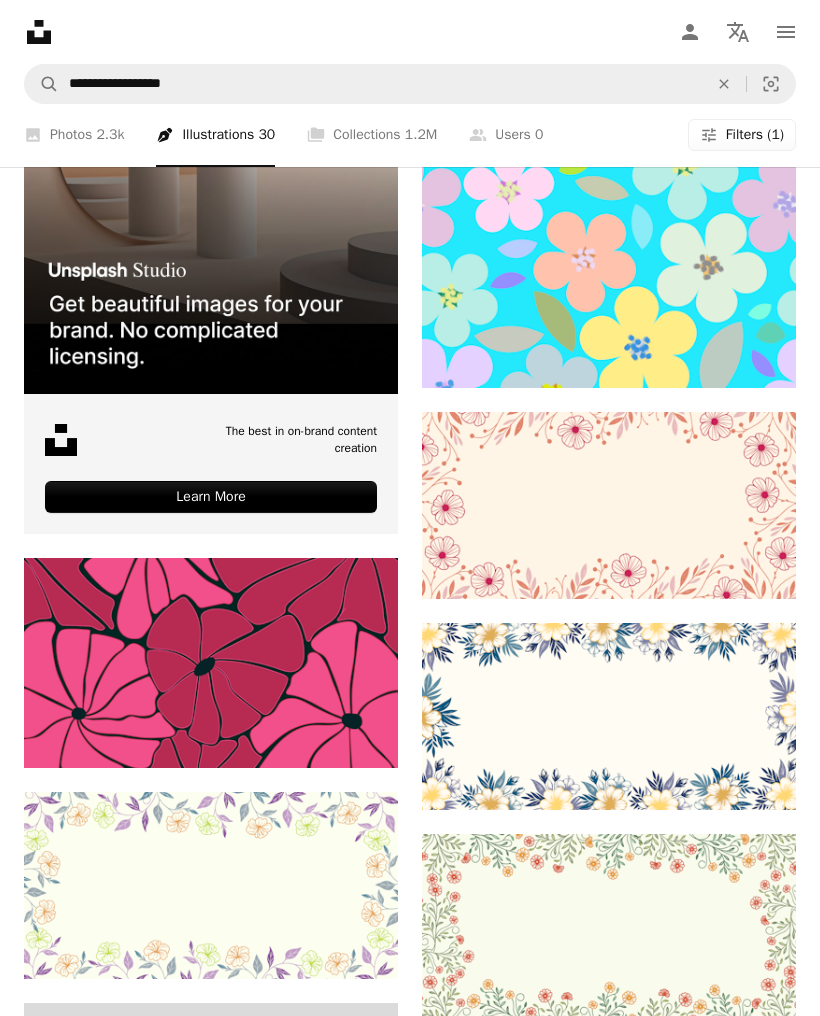 click on "2.3k" at bounding box center (110, 136) 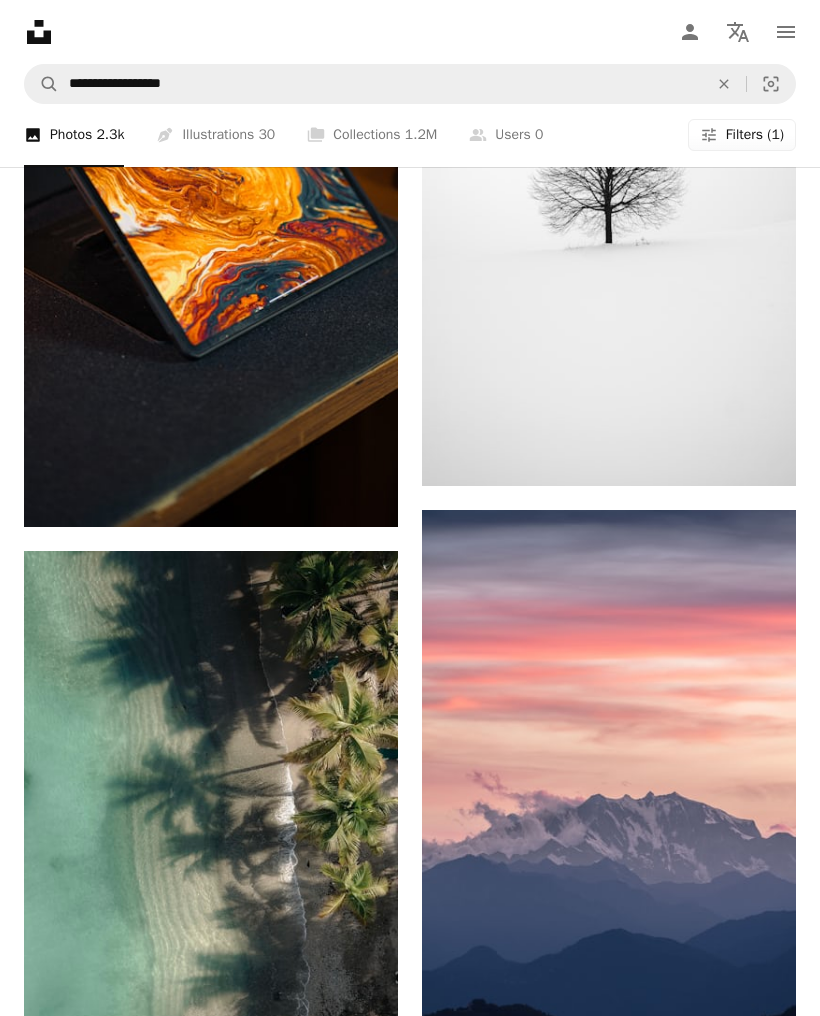 scroll, scrollTop: 2608, scrollLeft: 0, axis: vertical 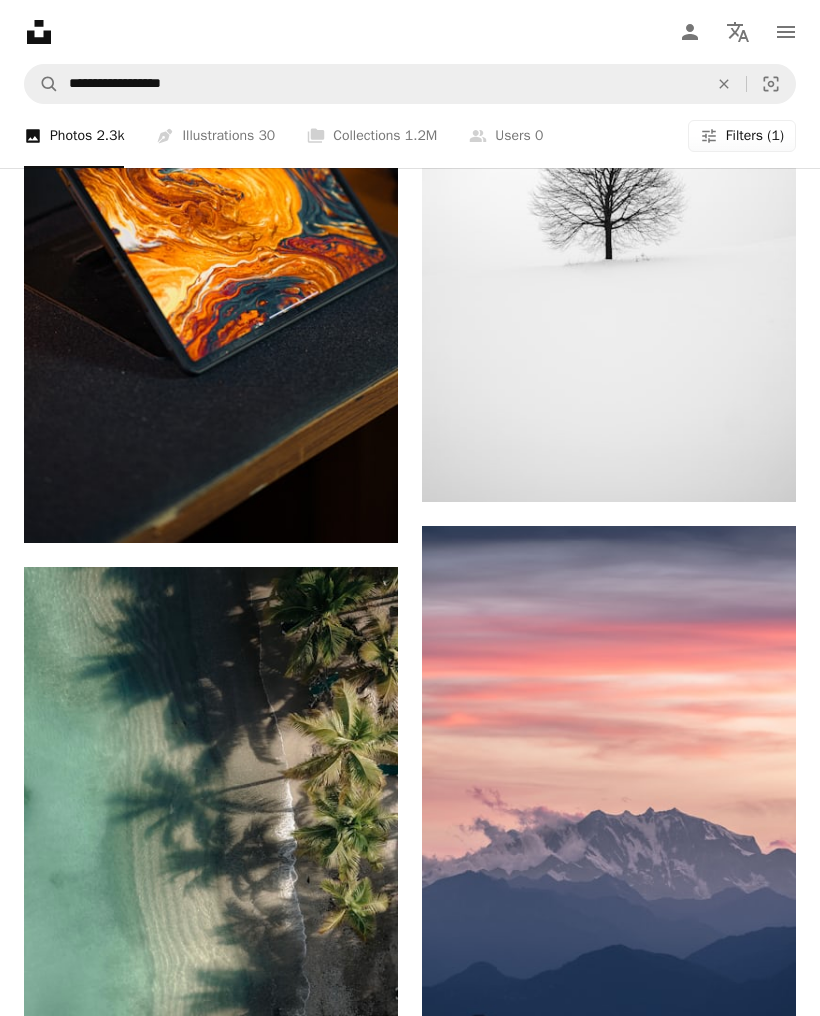 click on "A stack of folders Collections   1.2M" at bounding box center (372, 136) 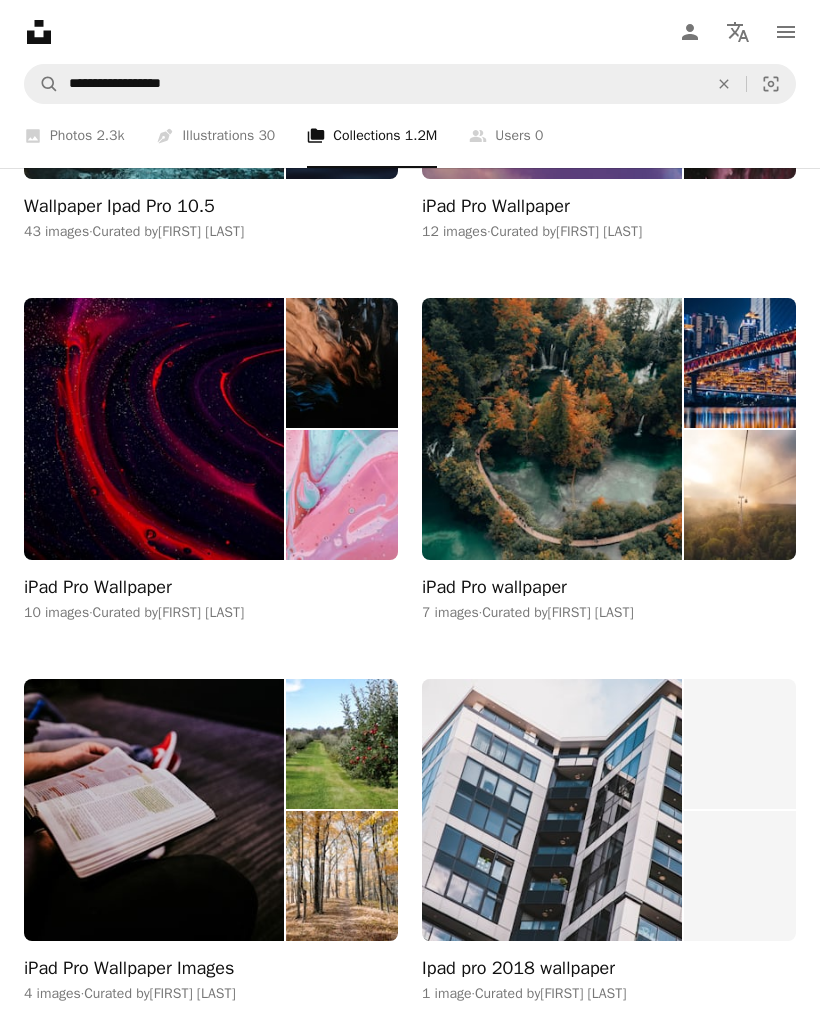 scroll, scrollTop: 631, scrollLeft: 0, axis: vertical 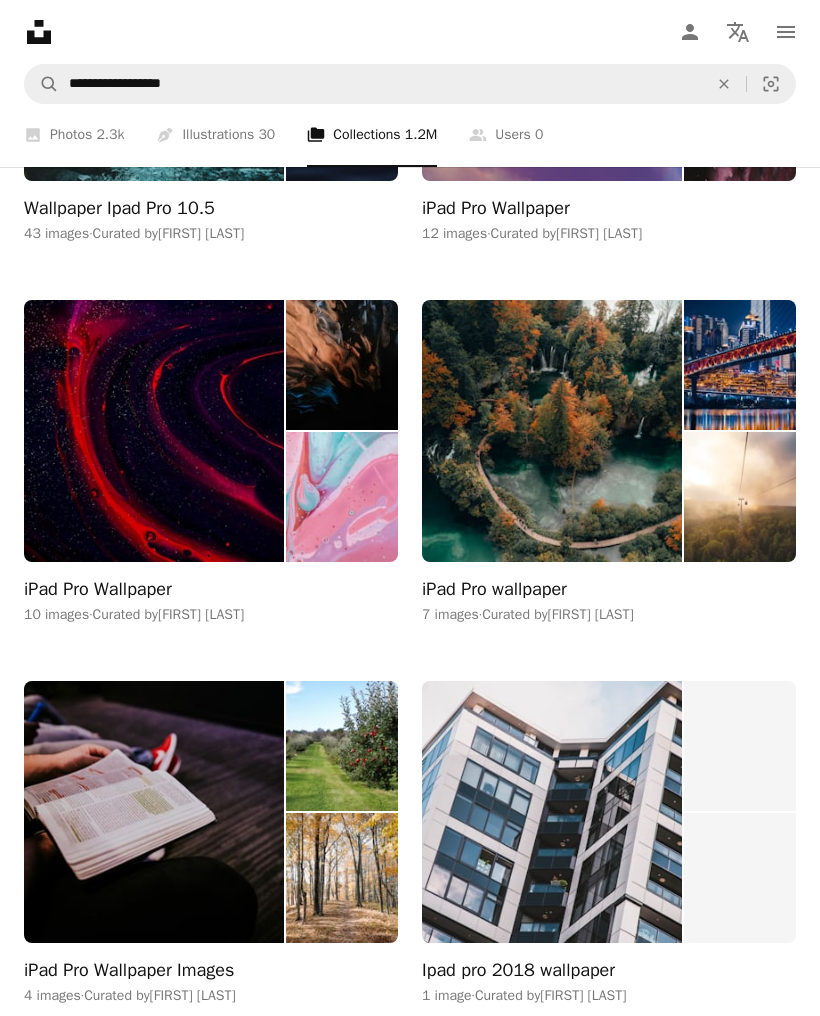 click on "iPad Pro Wallpaper" at bounding box center (98, 591) 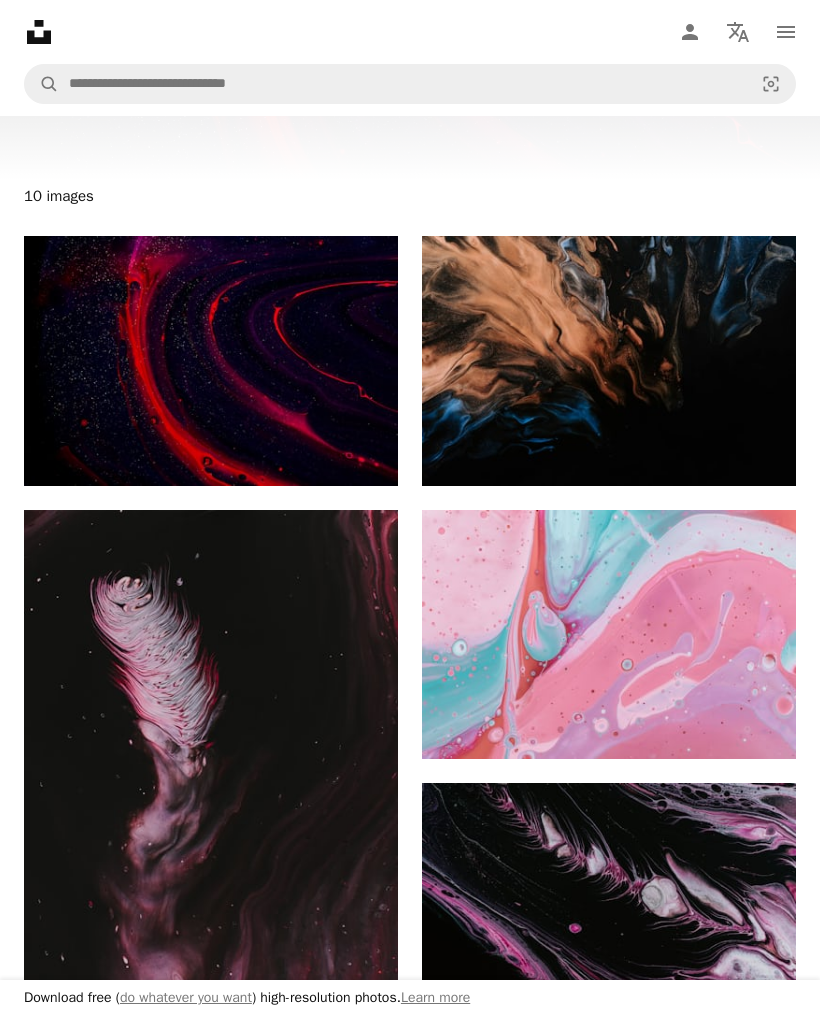 scroll, scrollTop: 0, scrollLeft: 0, axis: both 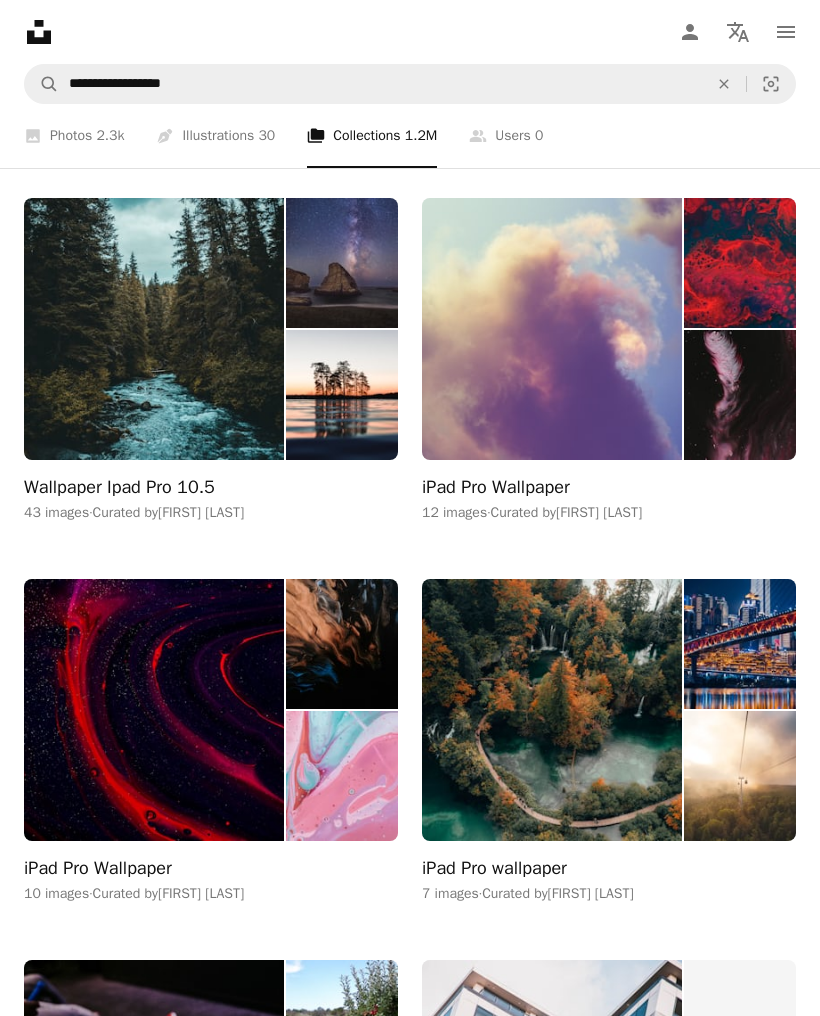 click at bounding box center [552, 329] 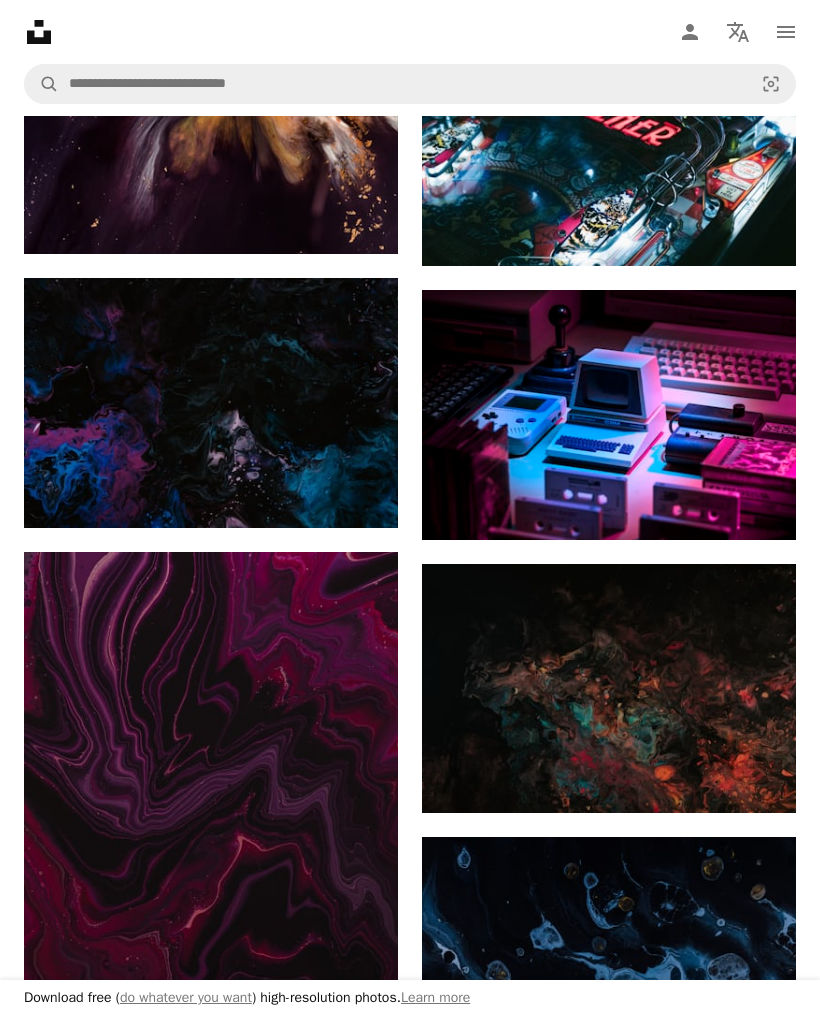 scroll, scrollTop: 1204, scrollLeft: 0, axis: vertical 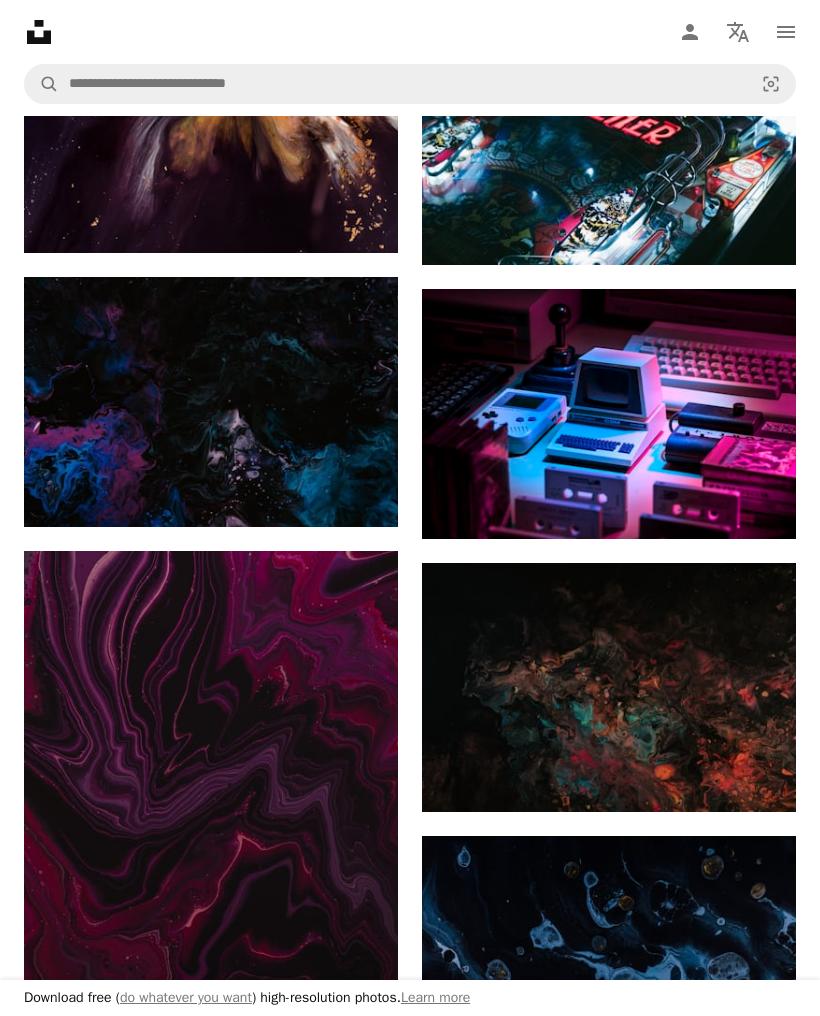 click on "Arrow pointing down" 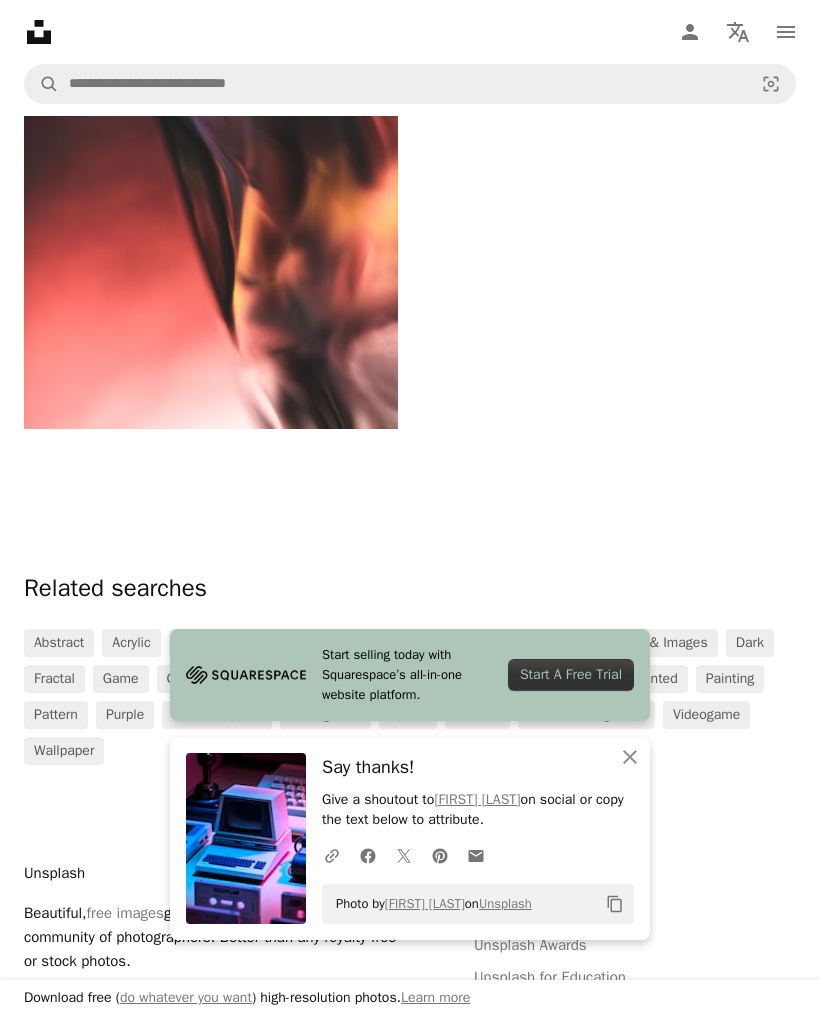 scroll, scrollTop: 2494, scrollLeft: 0, axis: vertical 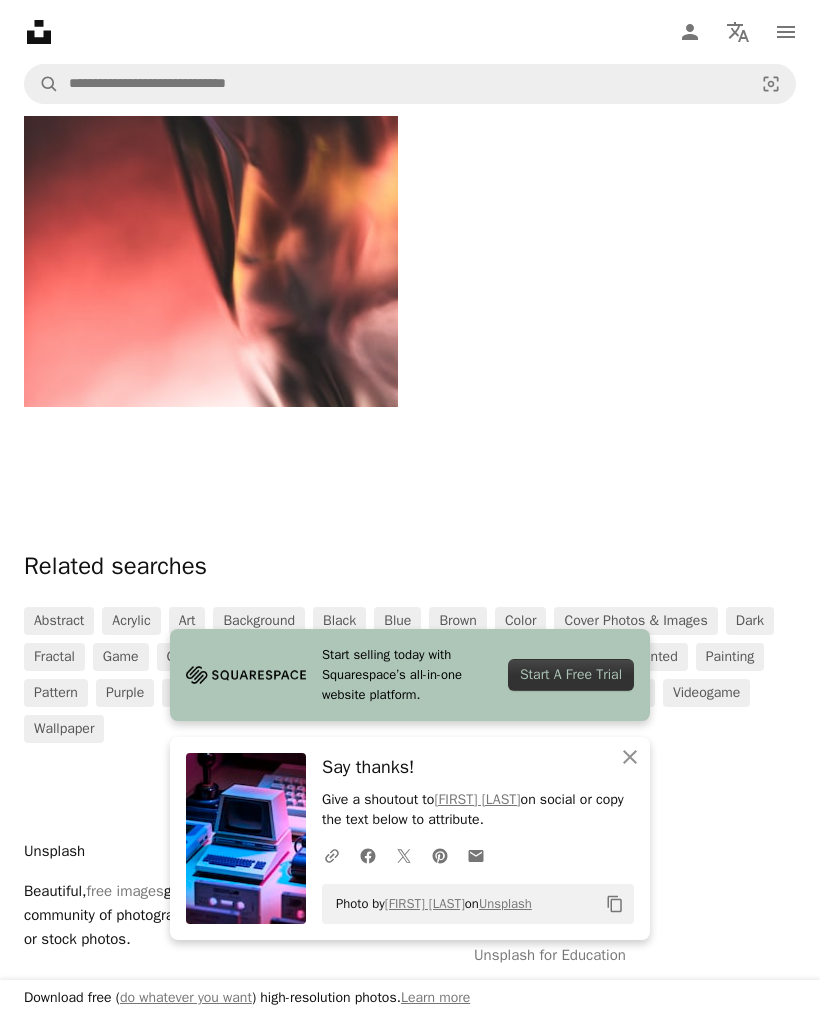 click 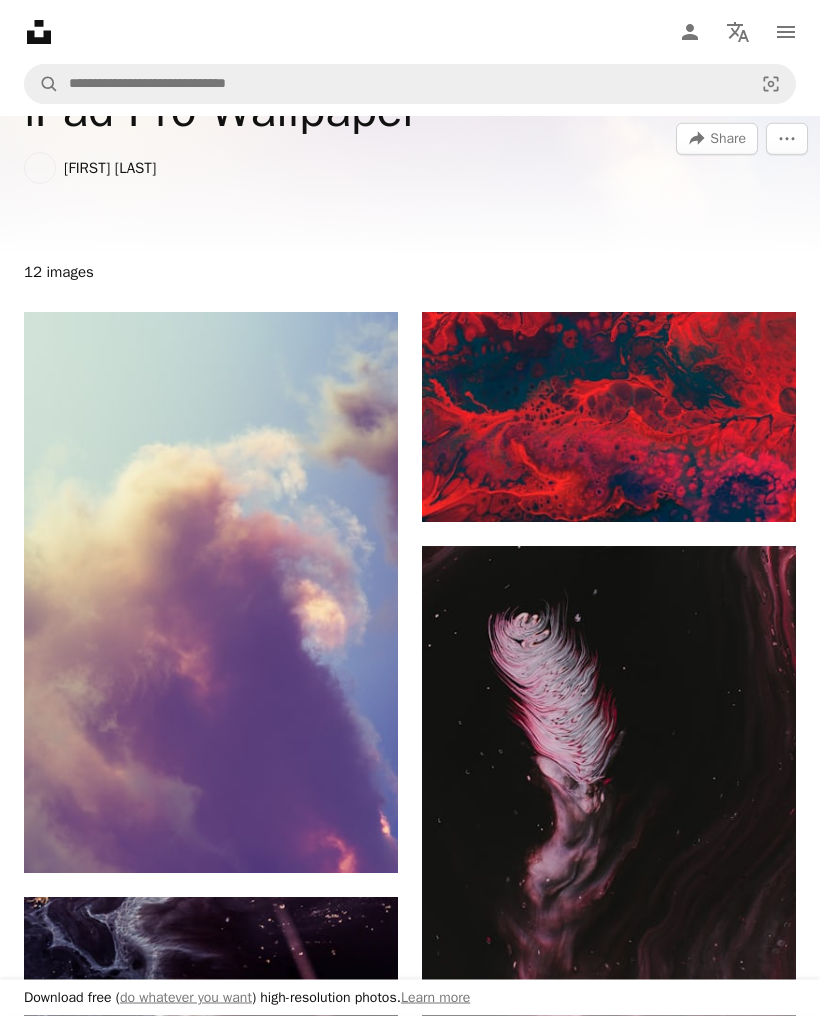 scroll, scrollTop: 0, scrollLeft: 0, axis: both 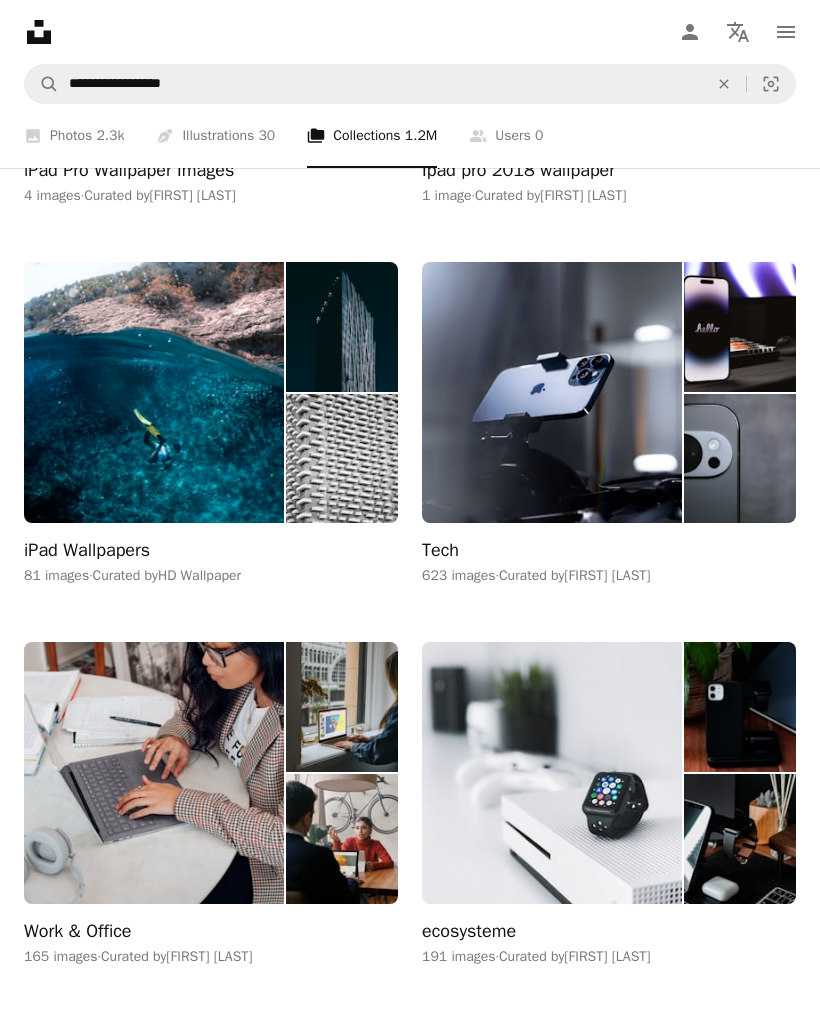 click at bounding box center (154, 393) 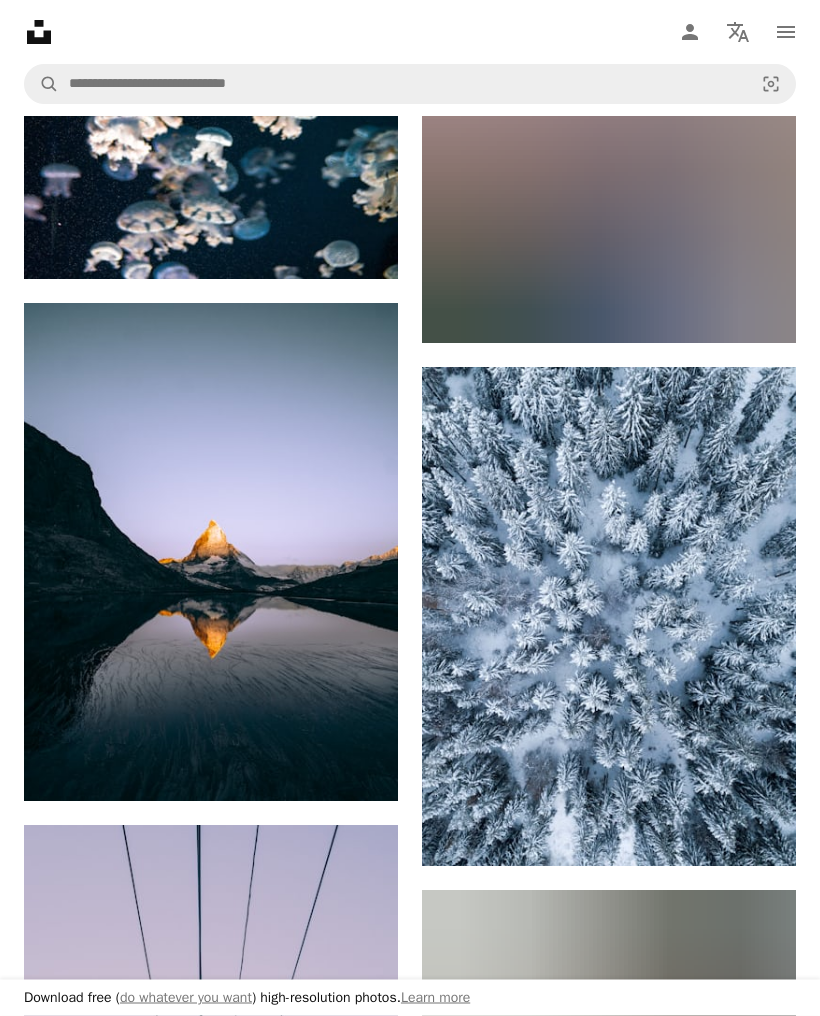 scroll, scrollTop: 1929, scrollLeft: 0, axis: vertical 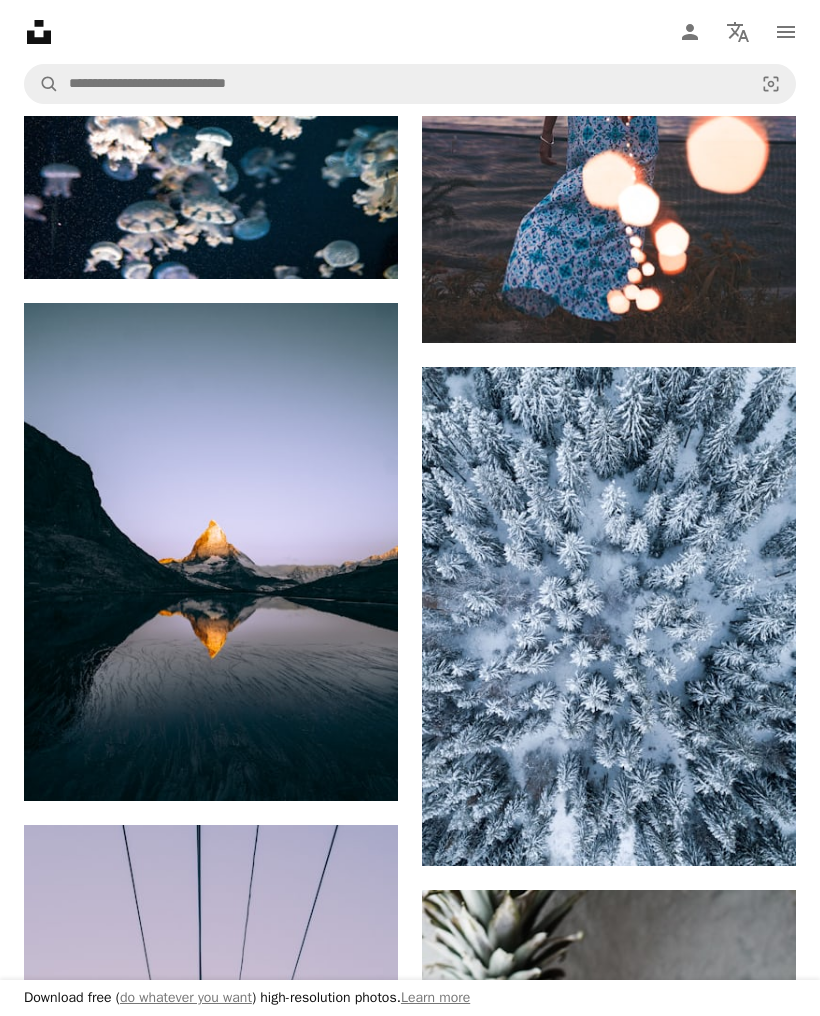 click 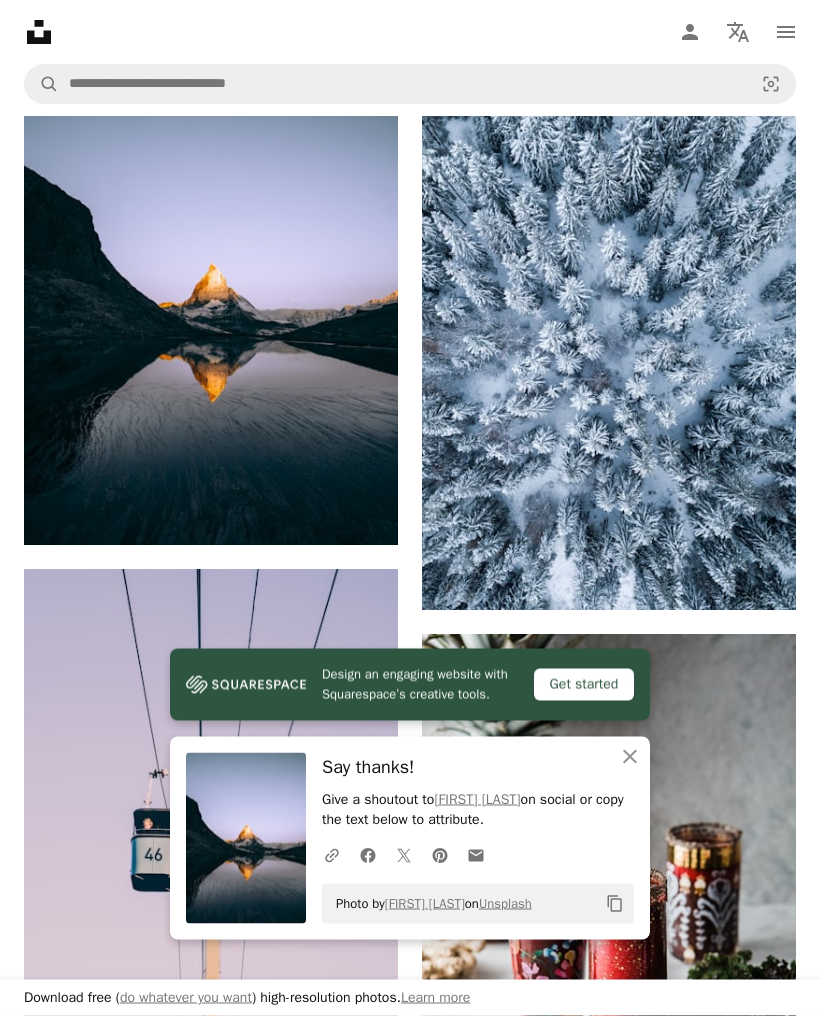 scroll, scrollTop: 2200, scrollLeft: 0, axis: vertical 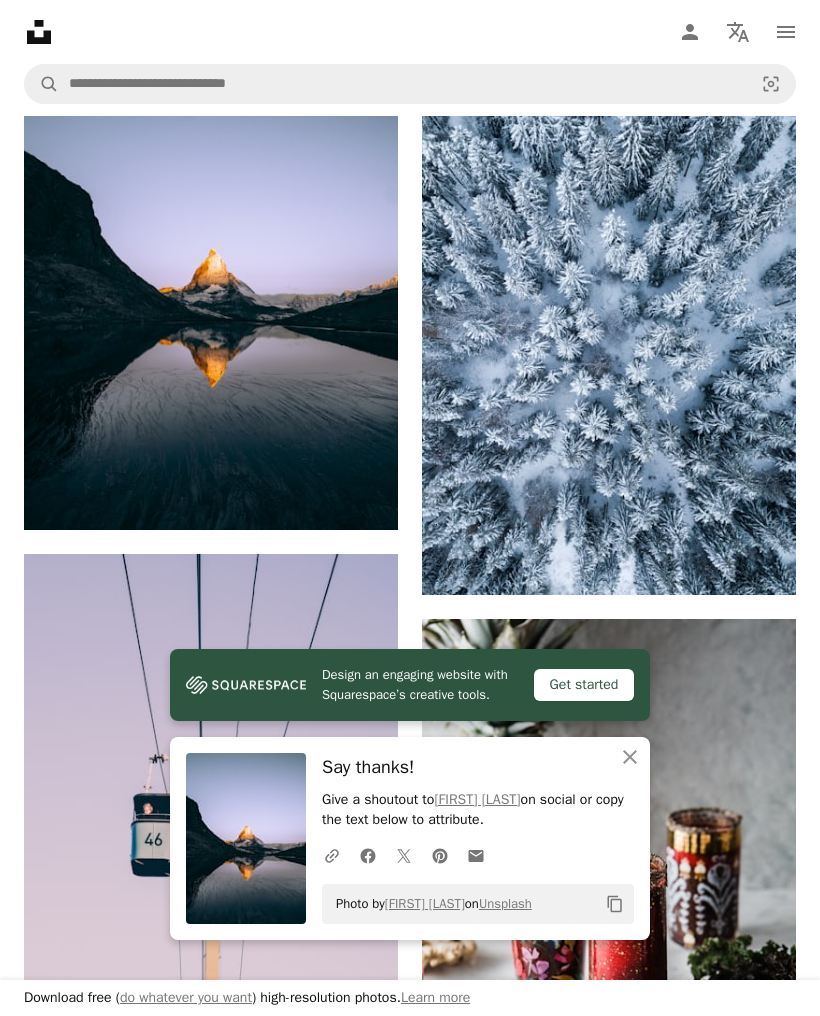 click on "An X shape" 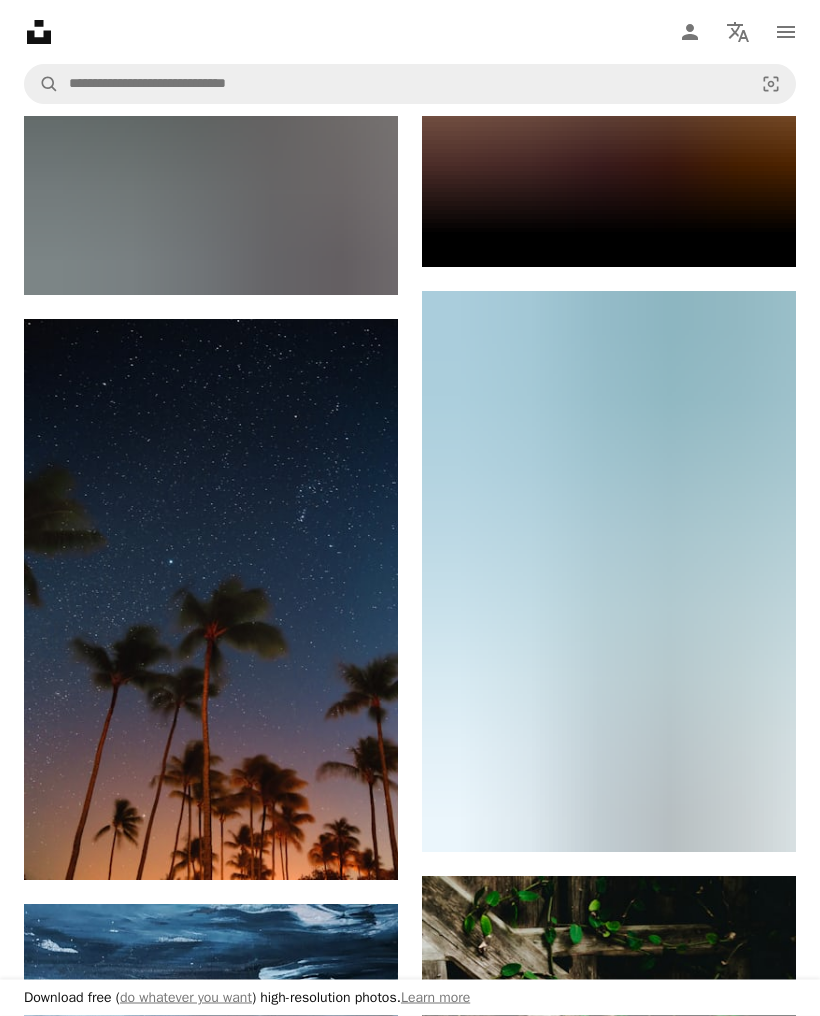 scroll, scrollTop: 4191, scrollLeft: 0, axis: vertical 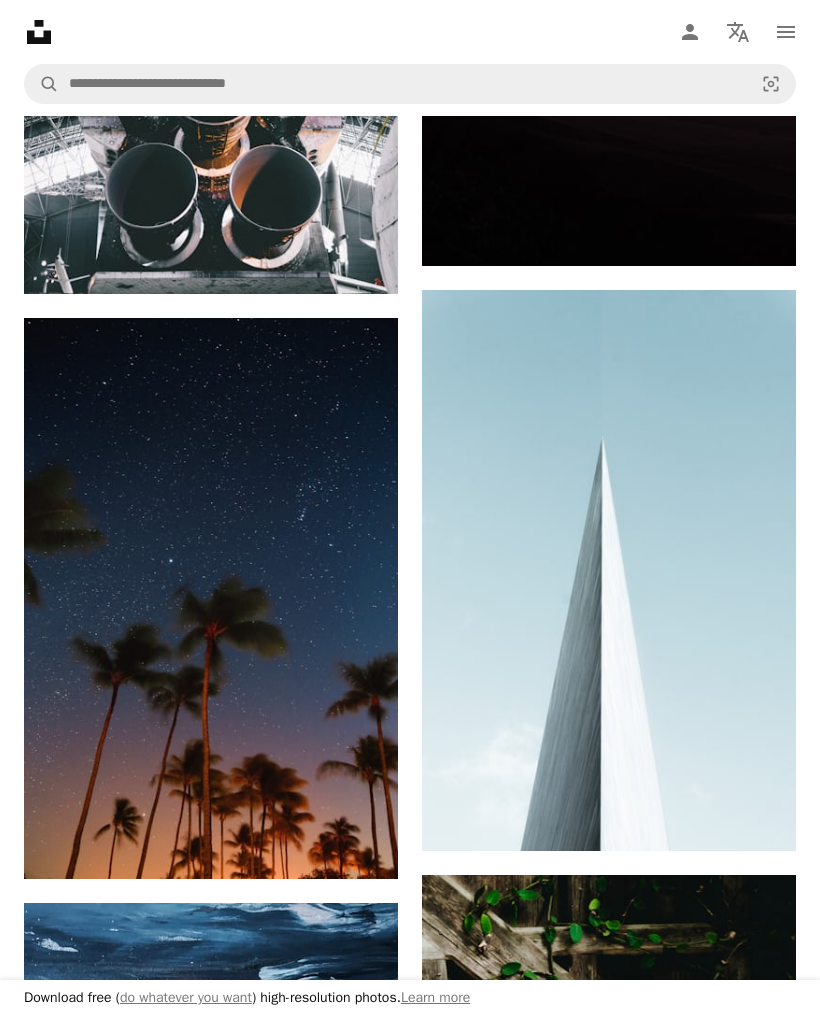 click on "Arrow pointing down" 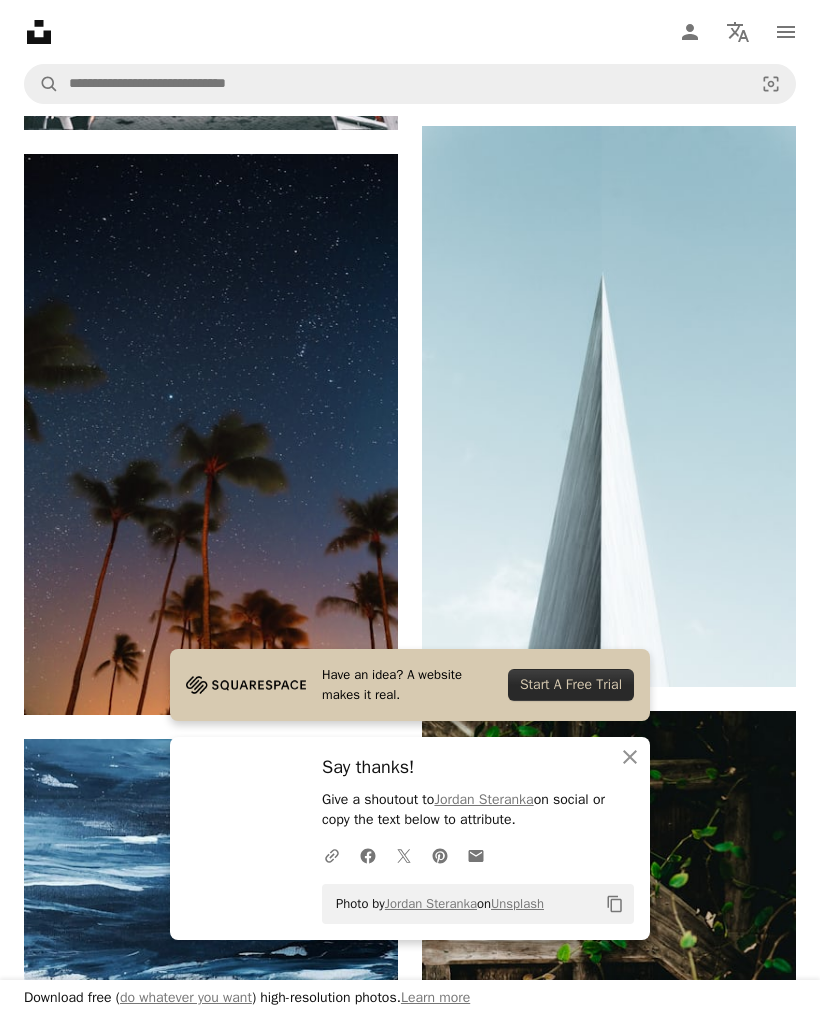 scroll, scrollTop: 4356, scrollLeft: 0, axis: vertical 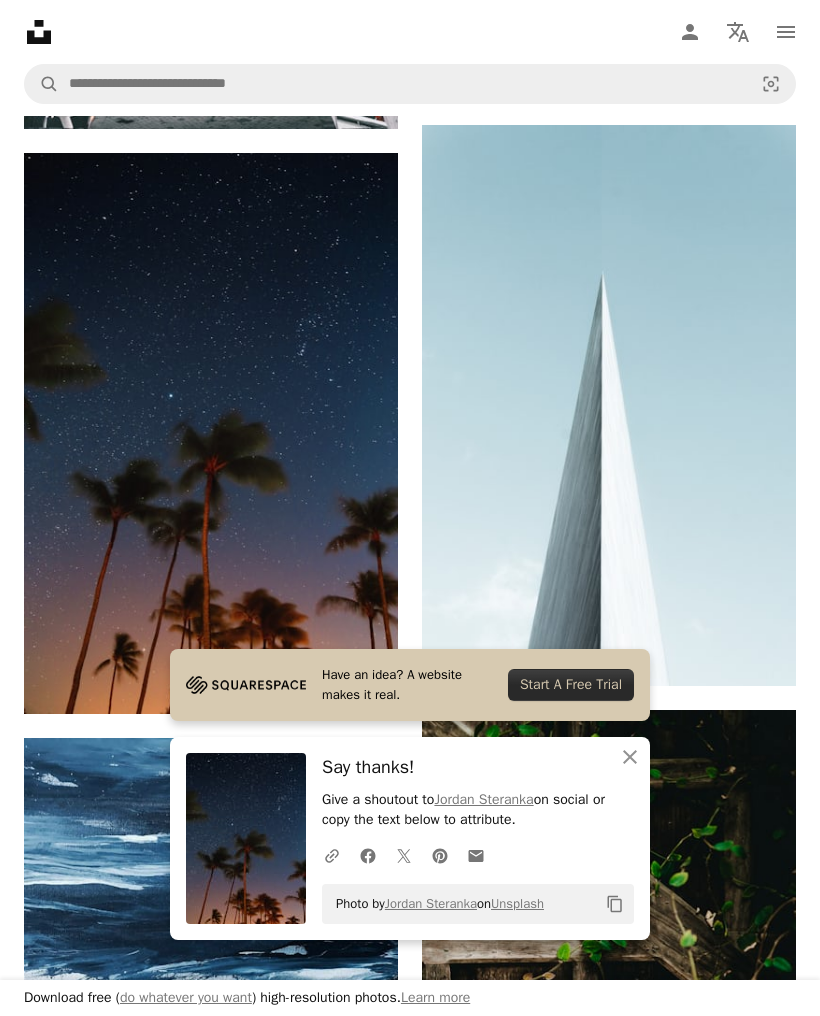 click on "An X shape" 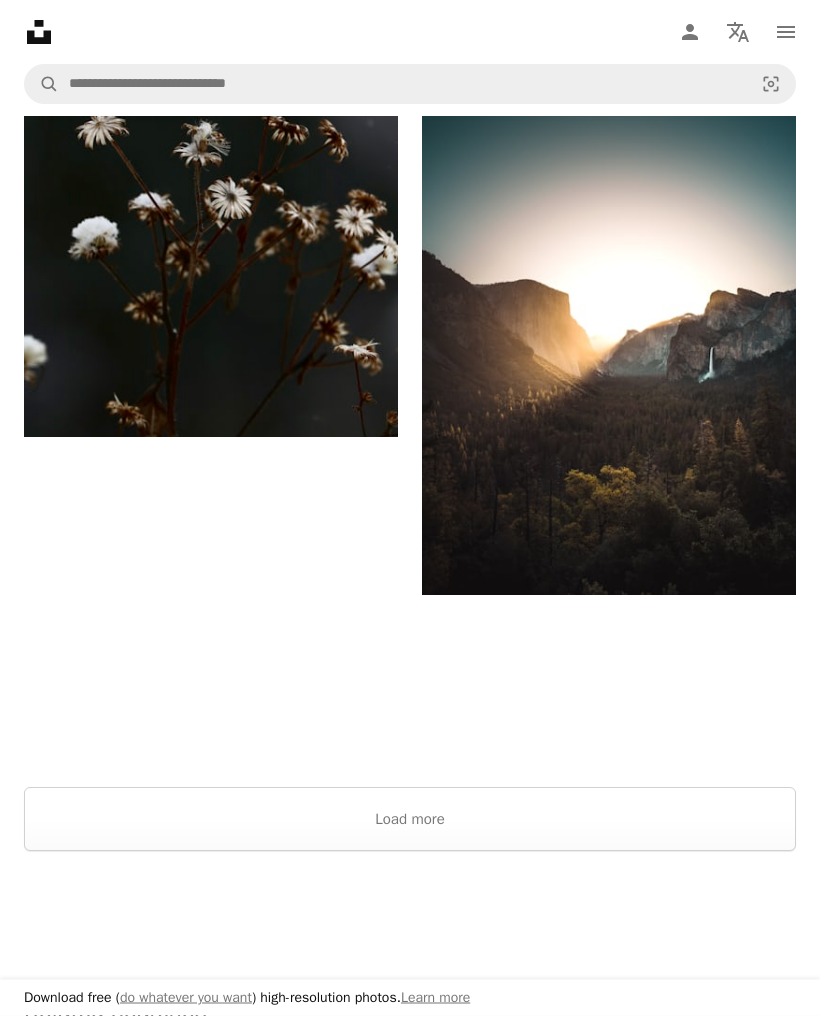 click on "Load more" at bounding box center (410, 820) 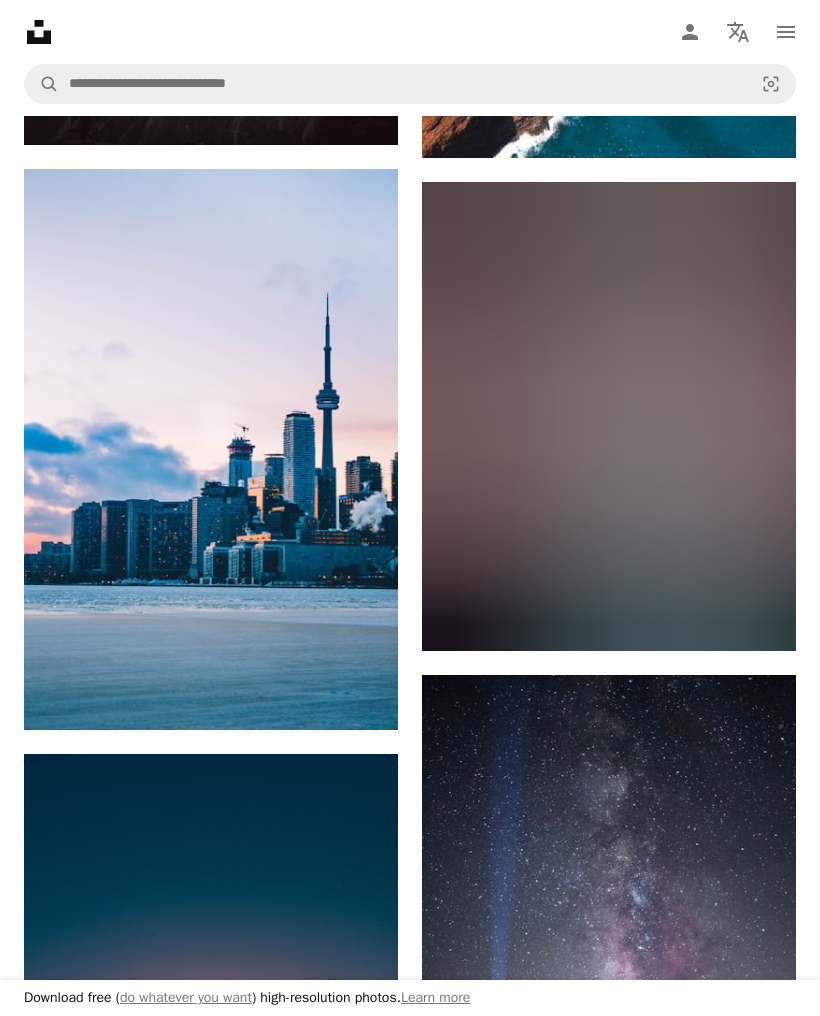 scroll, scrollTop: 8225, scrollLeft: 0, axis: vertical 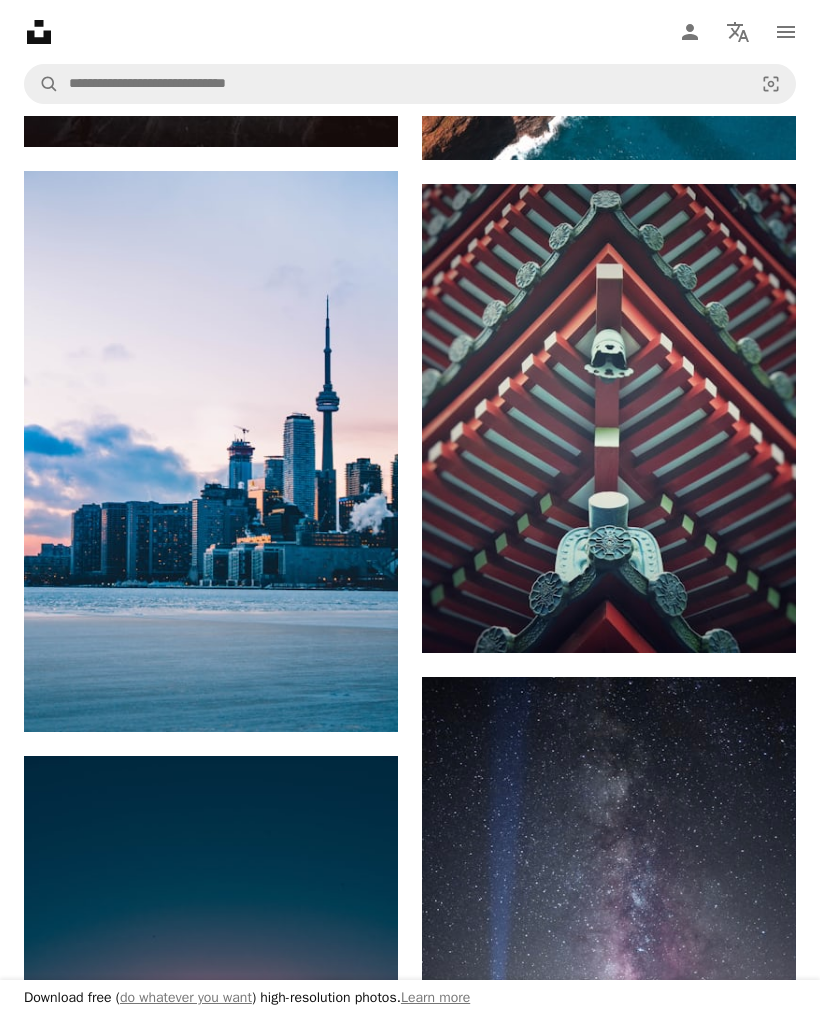 click on "Arrow pointing down" 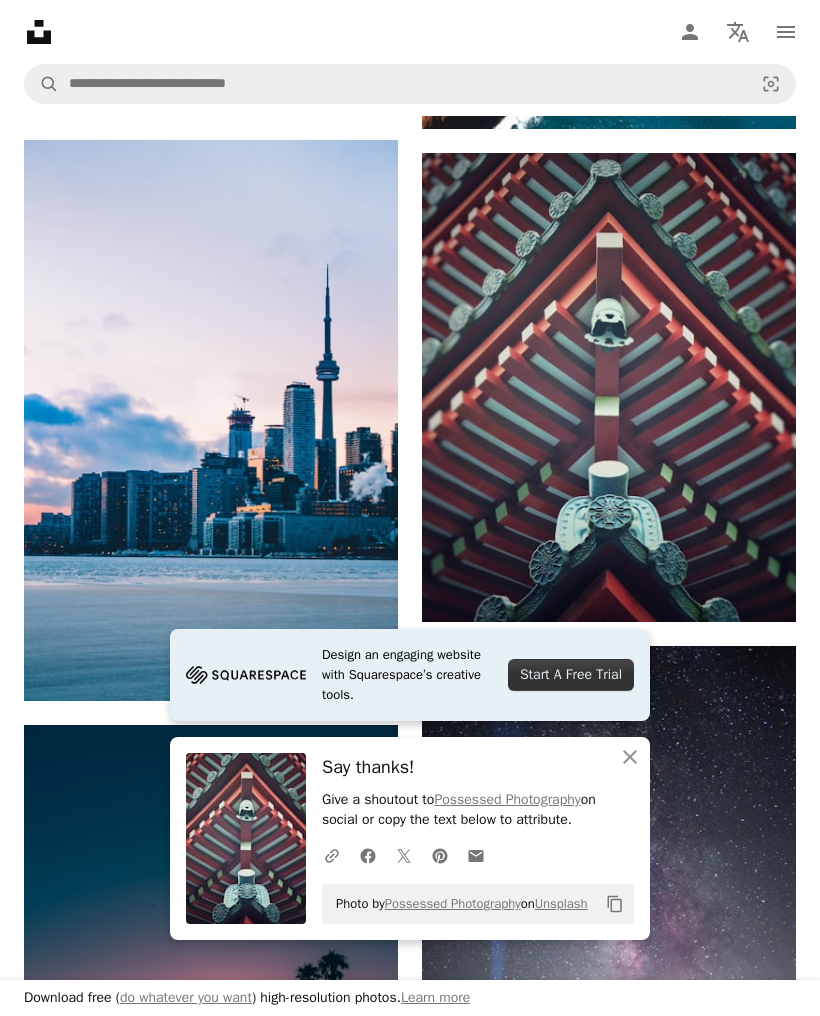 click on "An X shape Close" at bounding box center (630, 757) 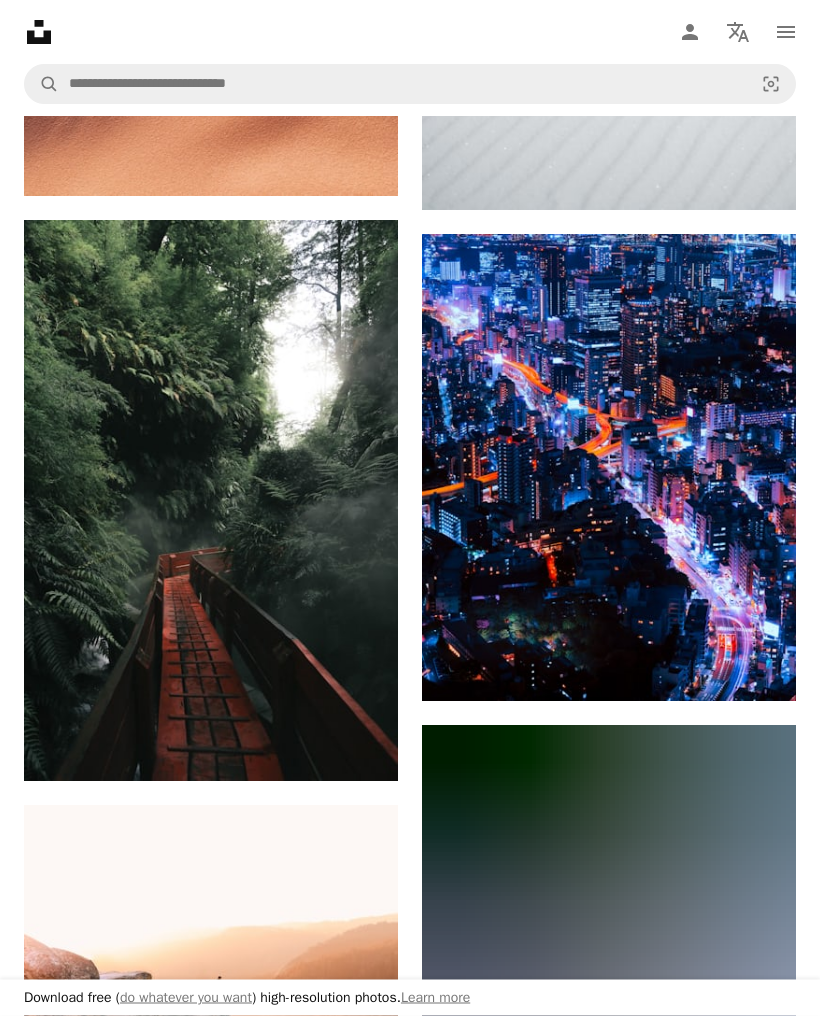 scroll, scrollTop: 9810, scrollLeft: 0, axis: vertical 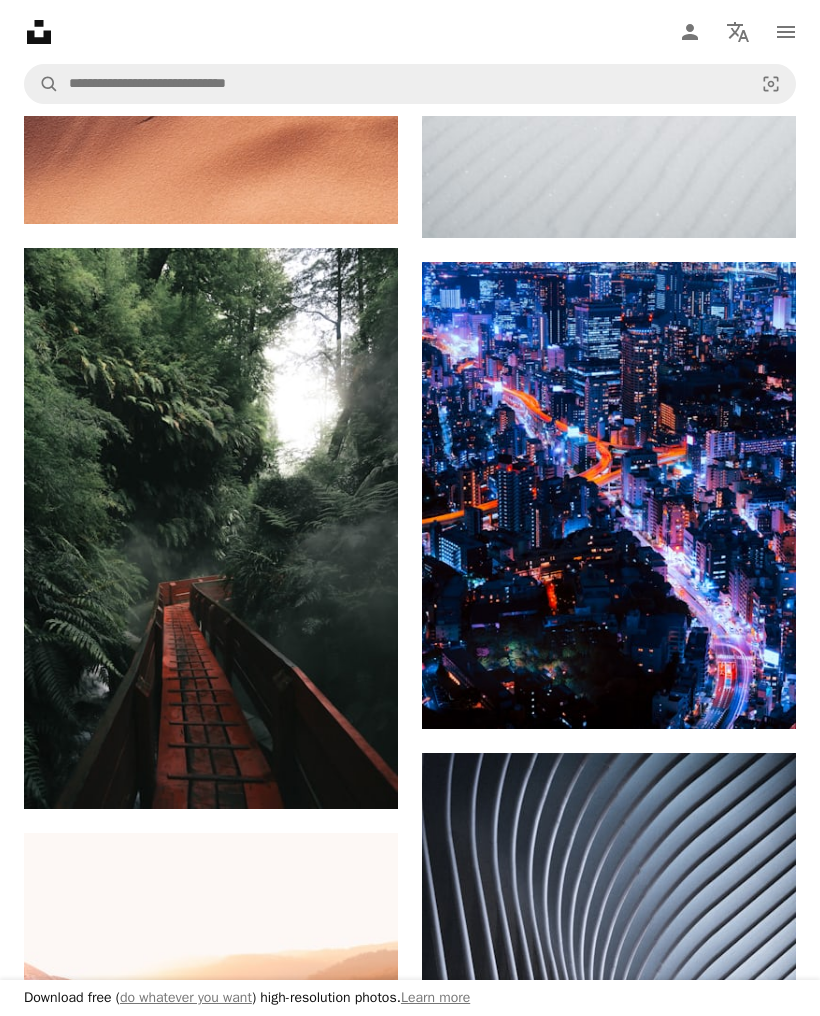 click on "Arrow pointing down" at bounding box center [756, 693] 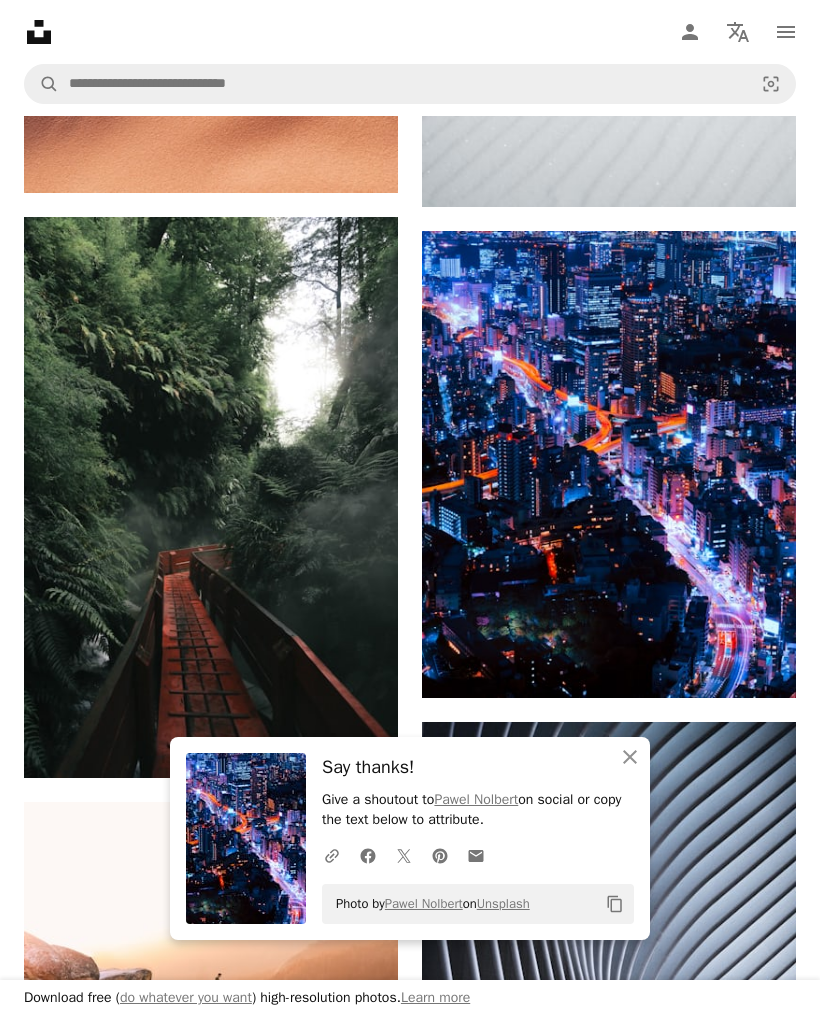 click on "An X shape Close" at bounding box center [630, 757] 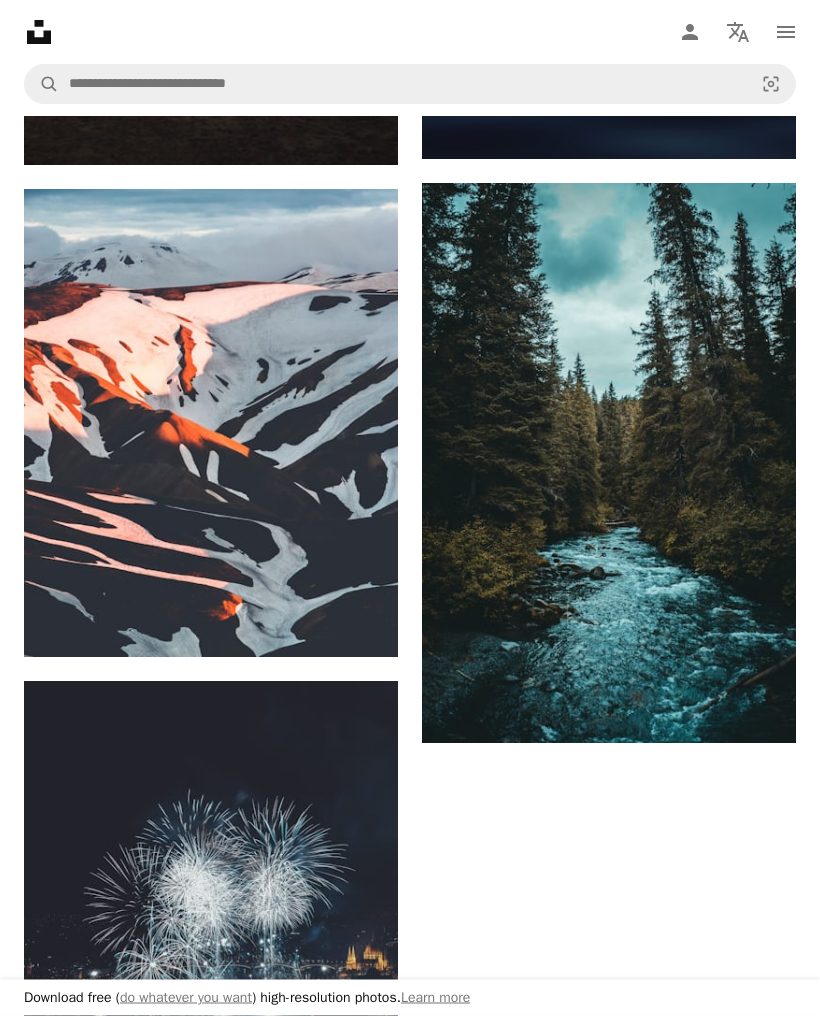 scroll, scrollTop: 22071, scrollLeft: 0, axis: vertical 